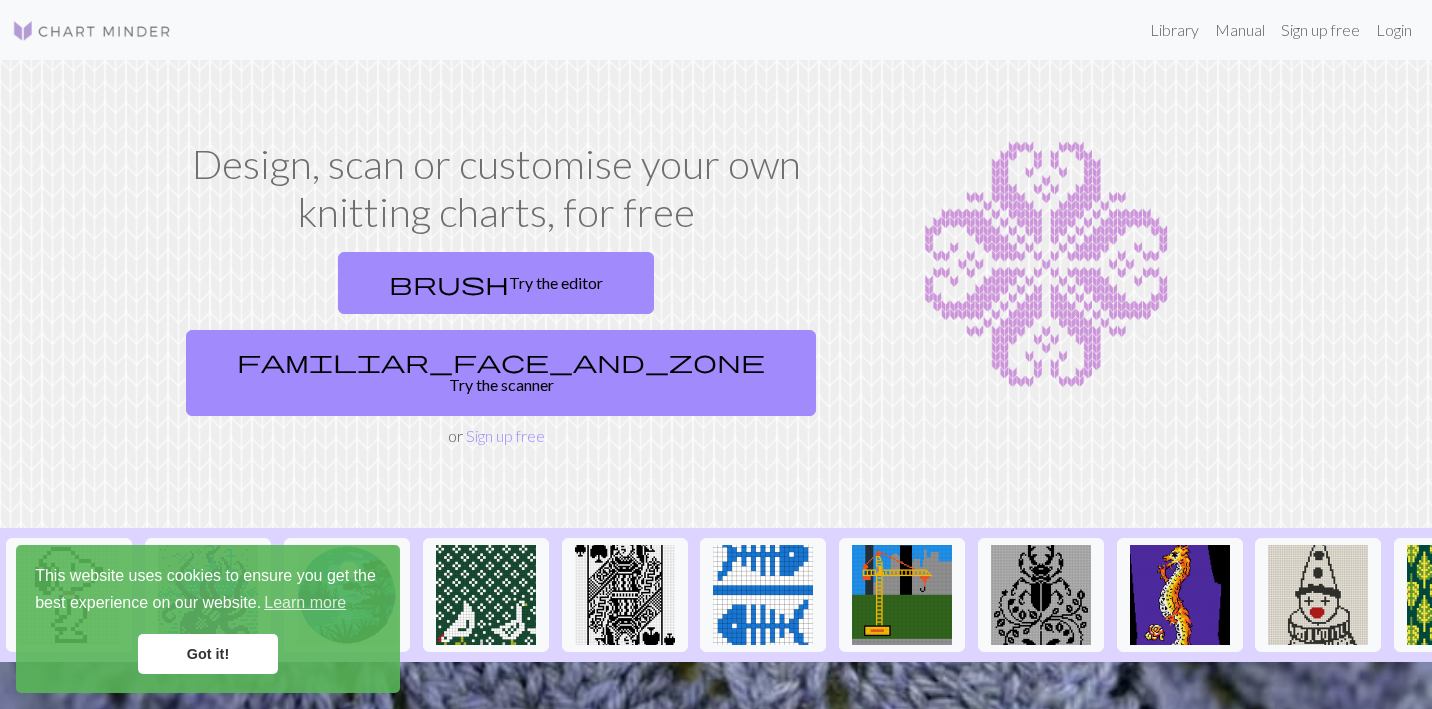 scroll, scrollTop: 0, scrollLeft: 0, axis: both 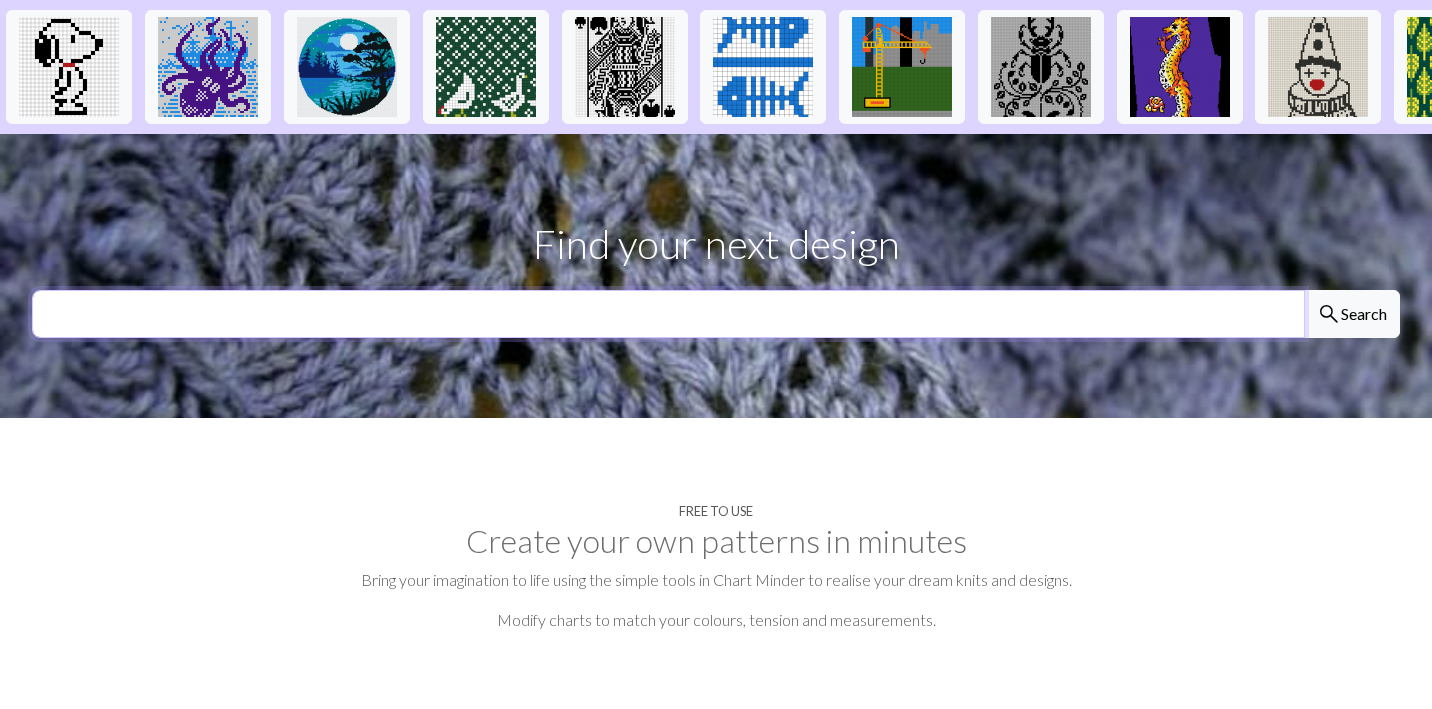 click at bounding box center (668, 314) 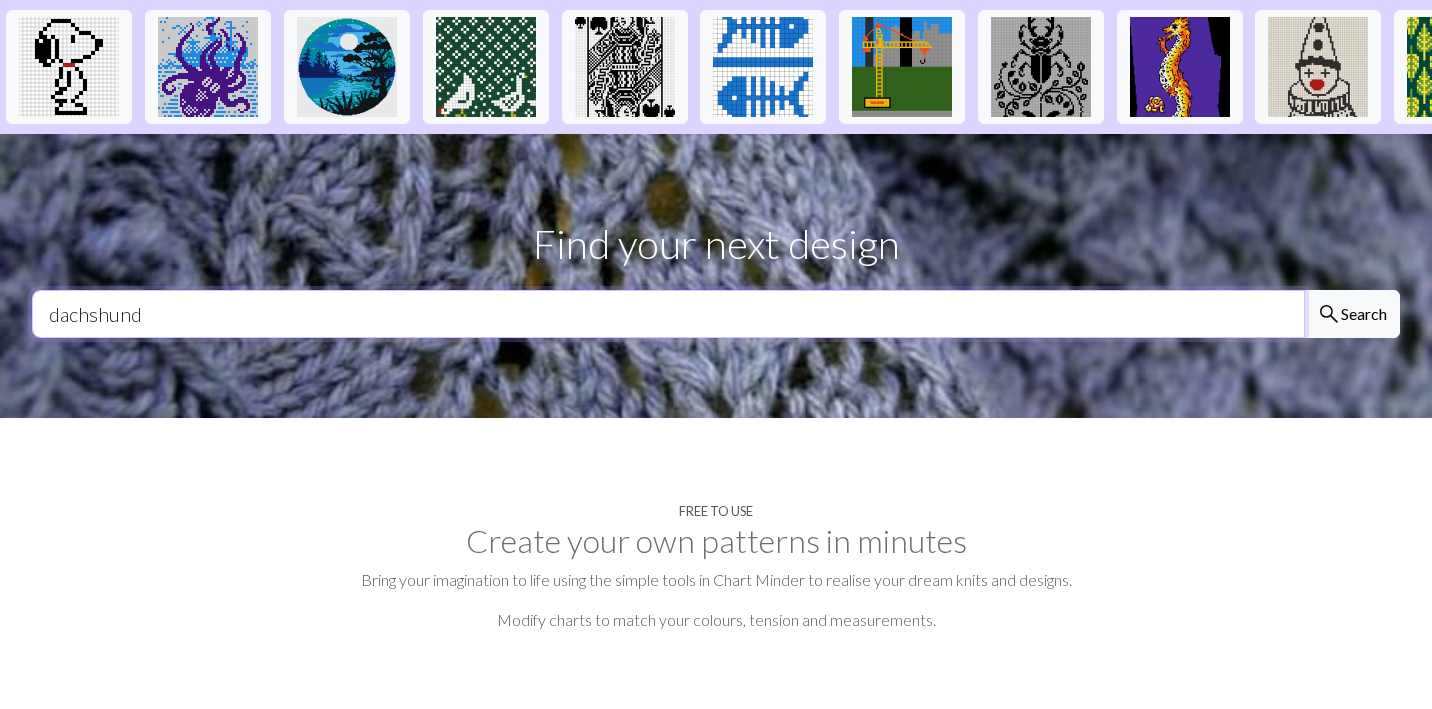 type on "dachshund" 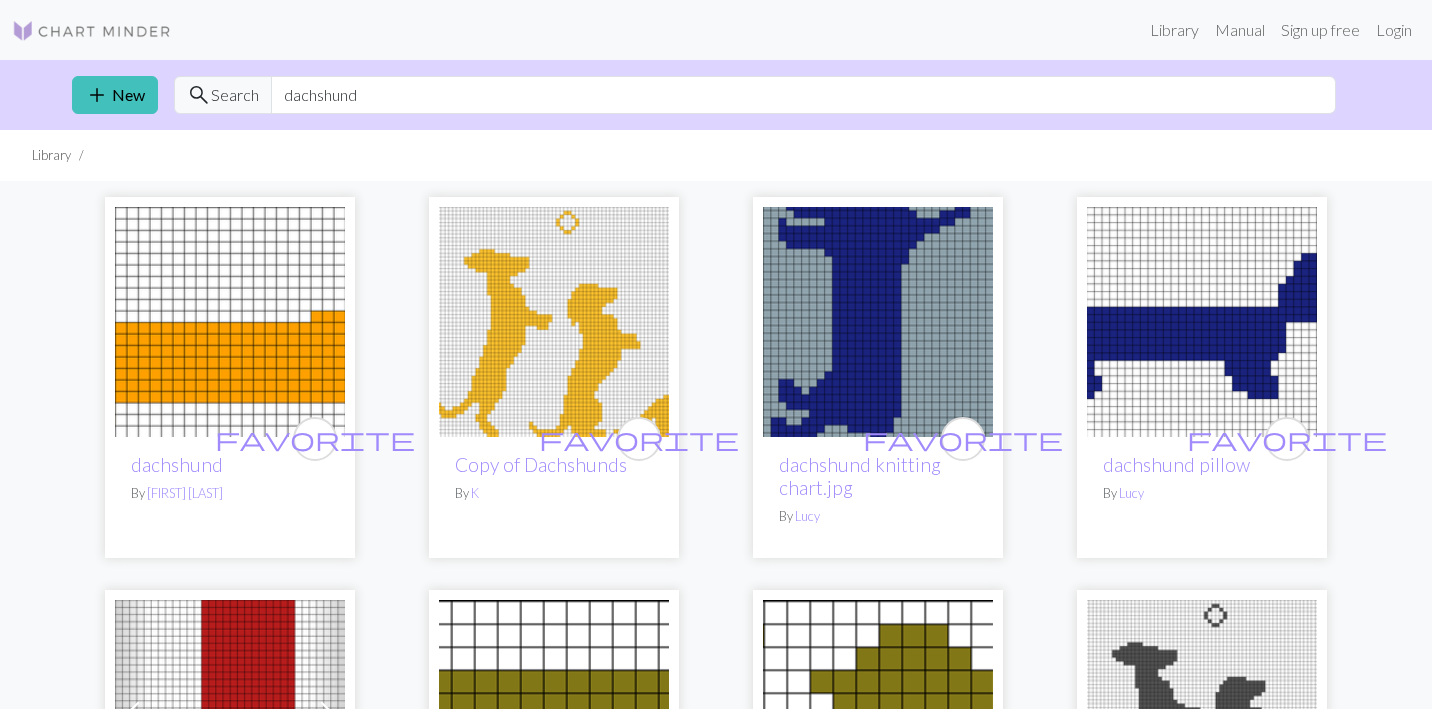 scroll, scrollTop: 0, scrollLeft: 0, axis: both 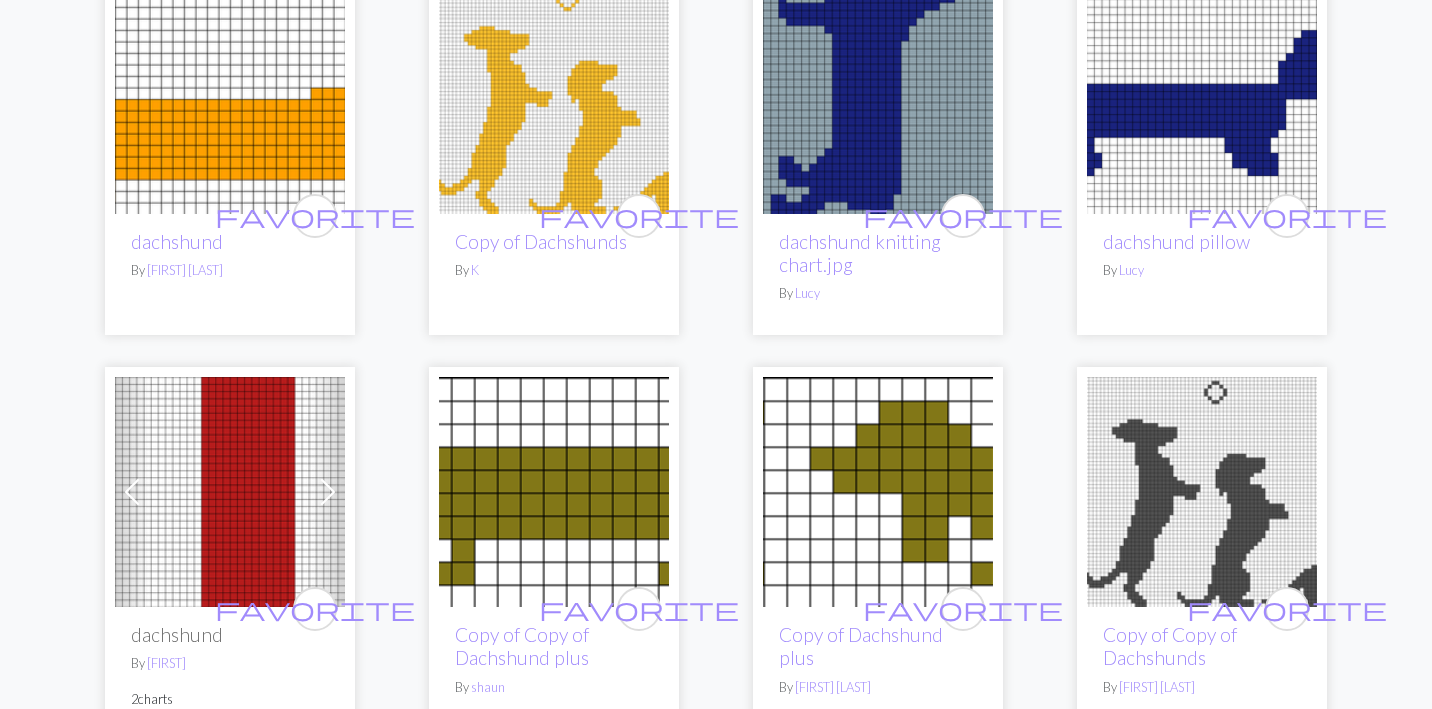 click at bounding box center [554, 99] 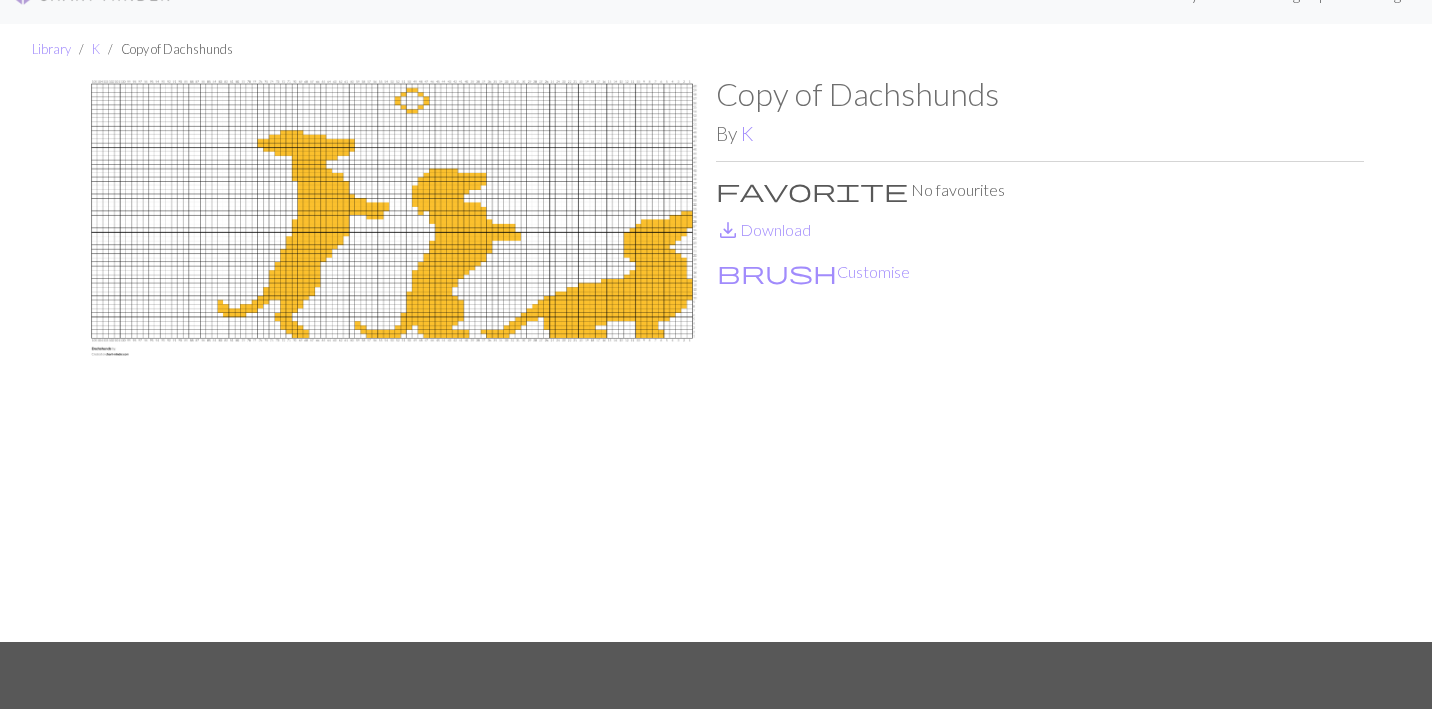 scroll, scrollTop: 43, scrollLeft: 0, axis: vertical 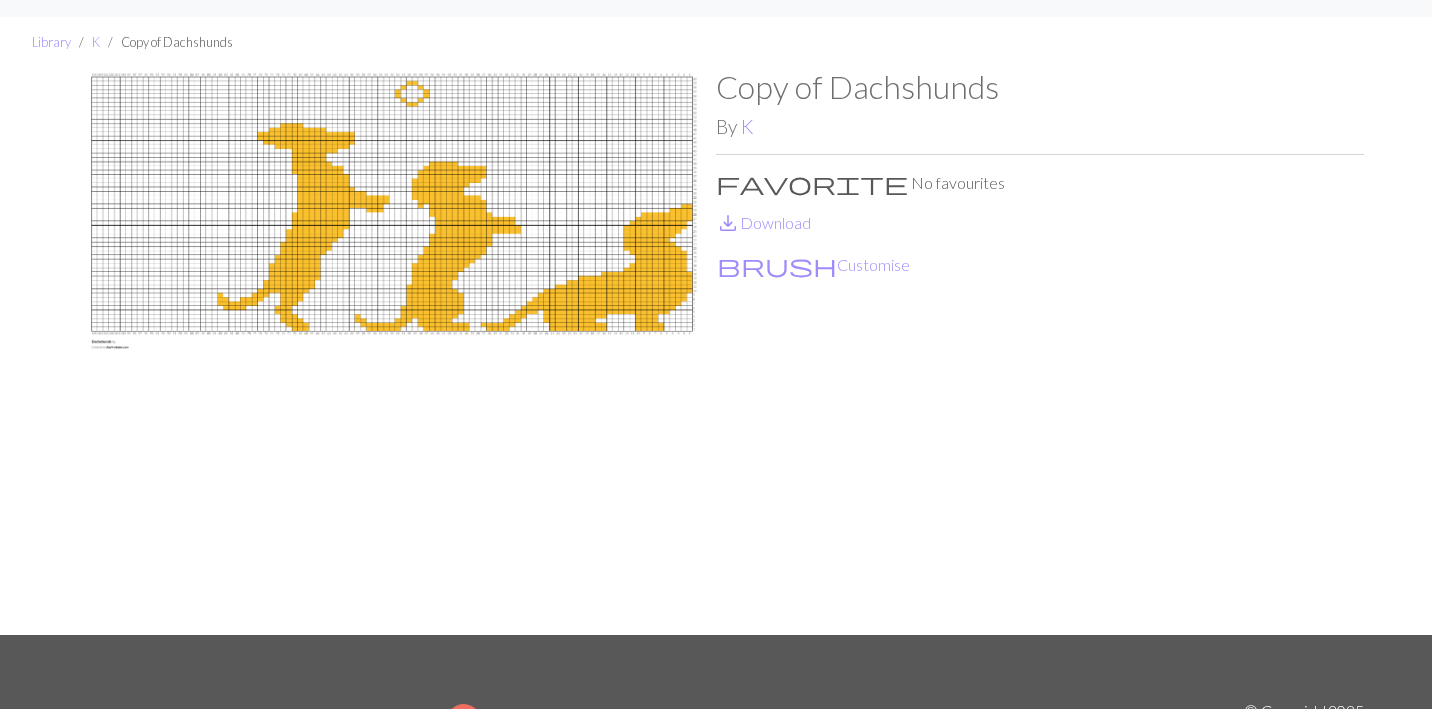 click at bounding box center [392, 351] 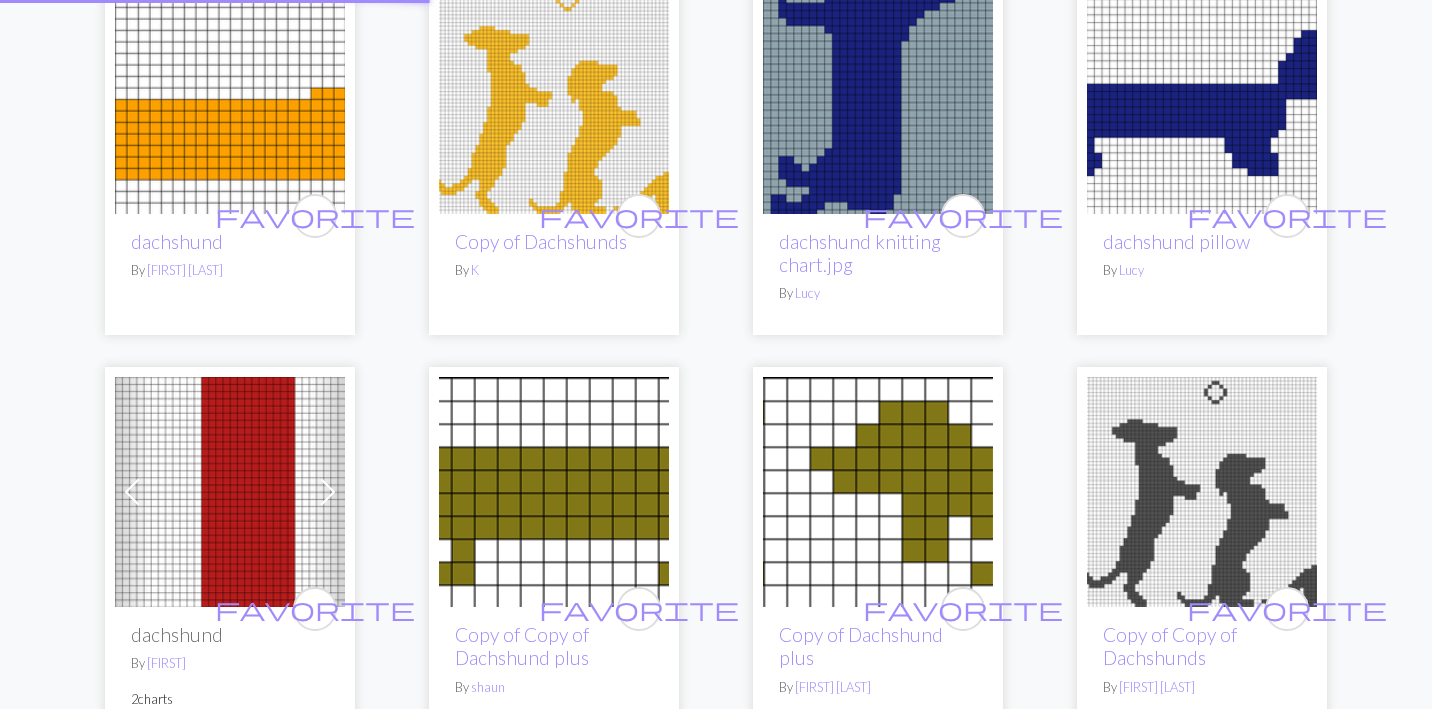 scroll, scrollTop: 0, scrollLeft: 0, axis: both 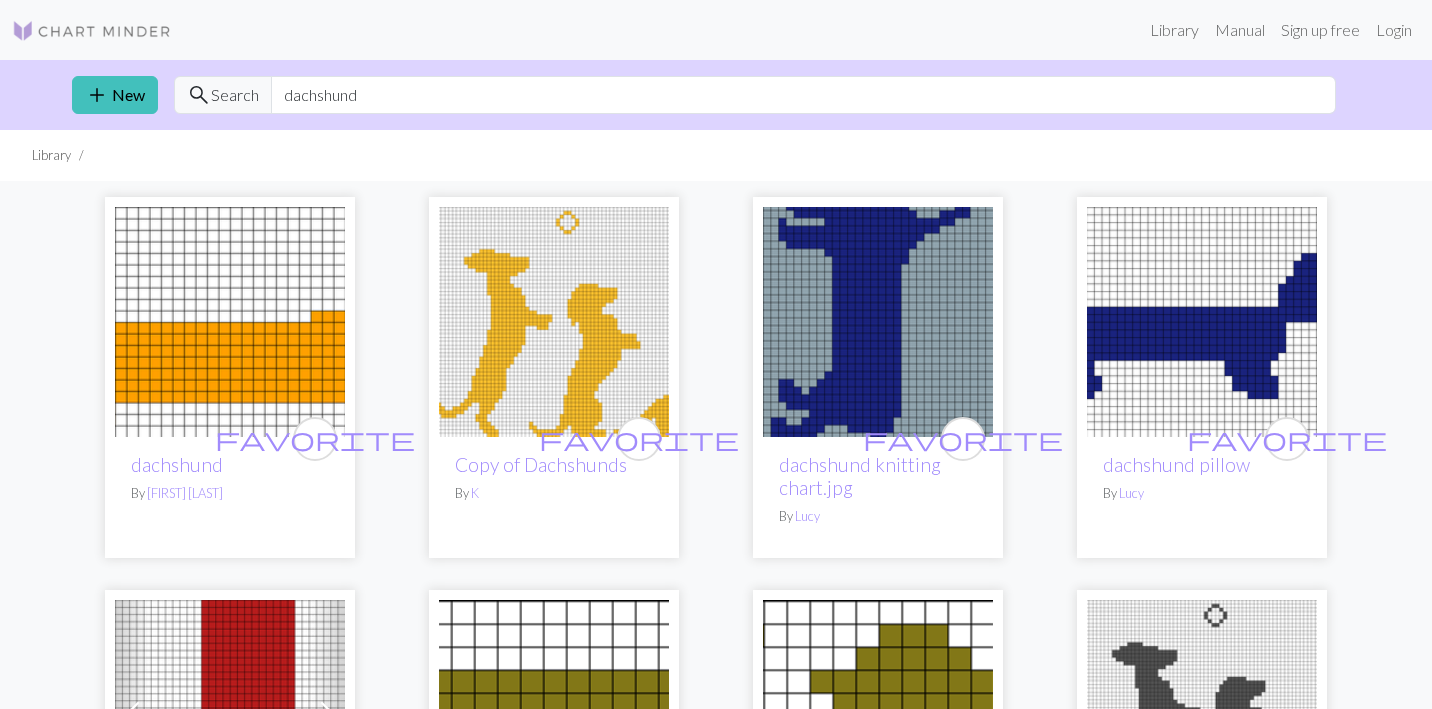 click at bounding box center (878, 322) 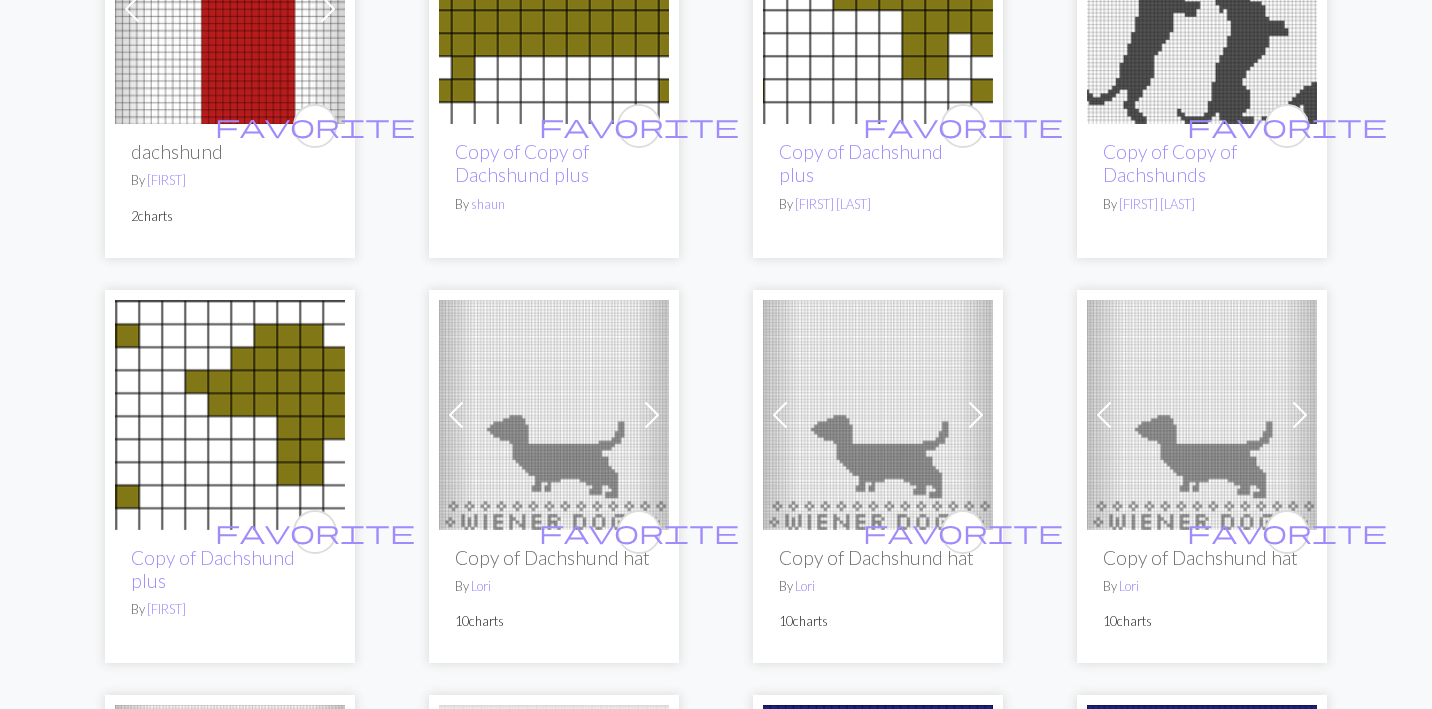 scroll, scrollTop: 708, scrollLeft: 0, axis: vertical 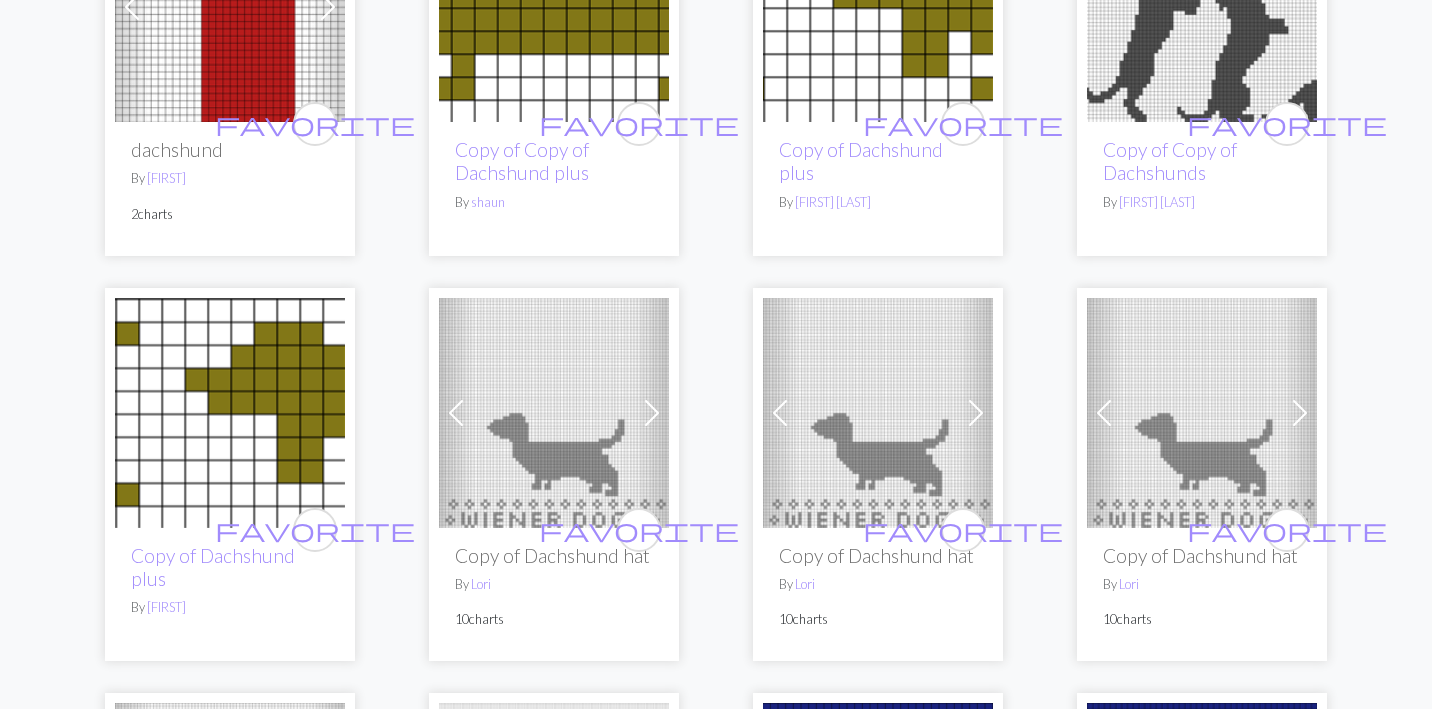 click at bounding box center (554, 413) 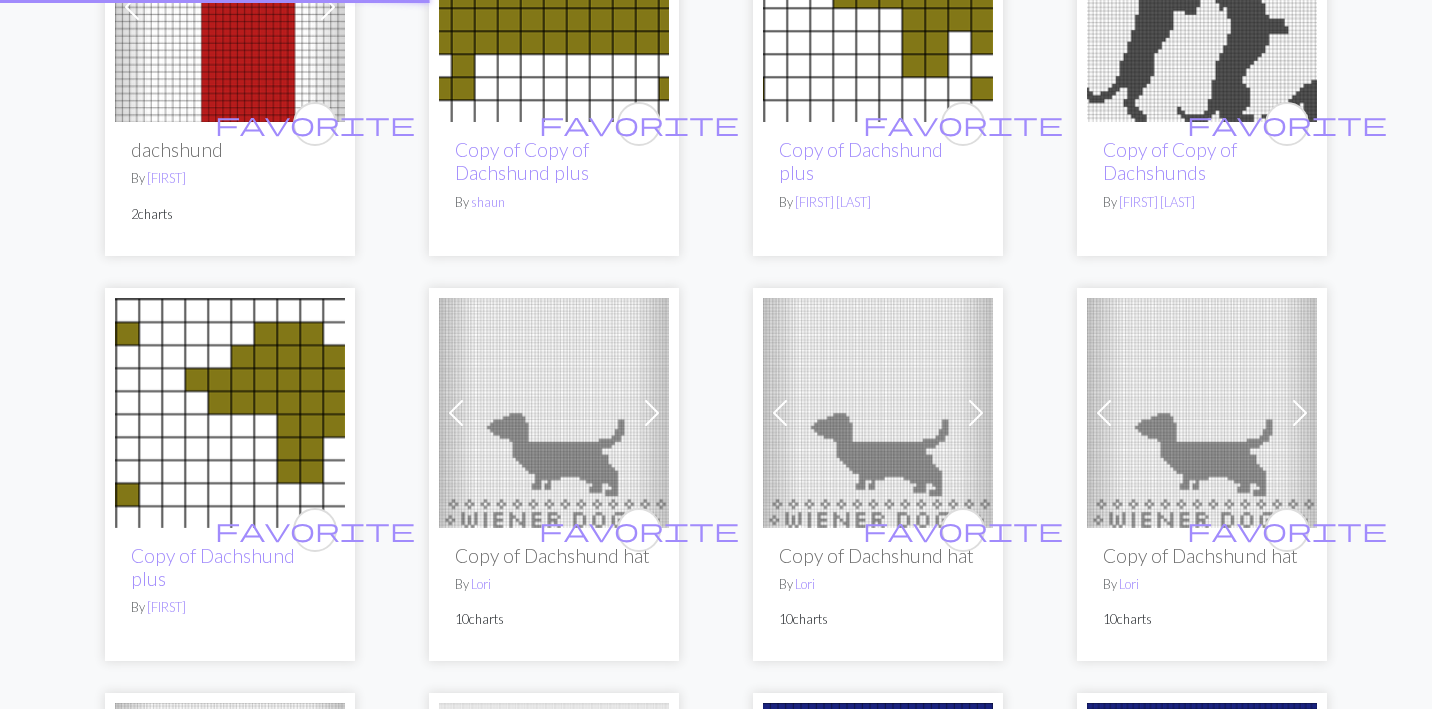 scroll, scrollTop: 0, scrollLeft: 0, axis: both 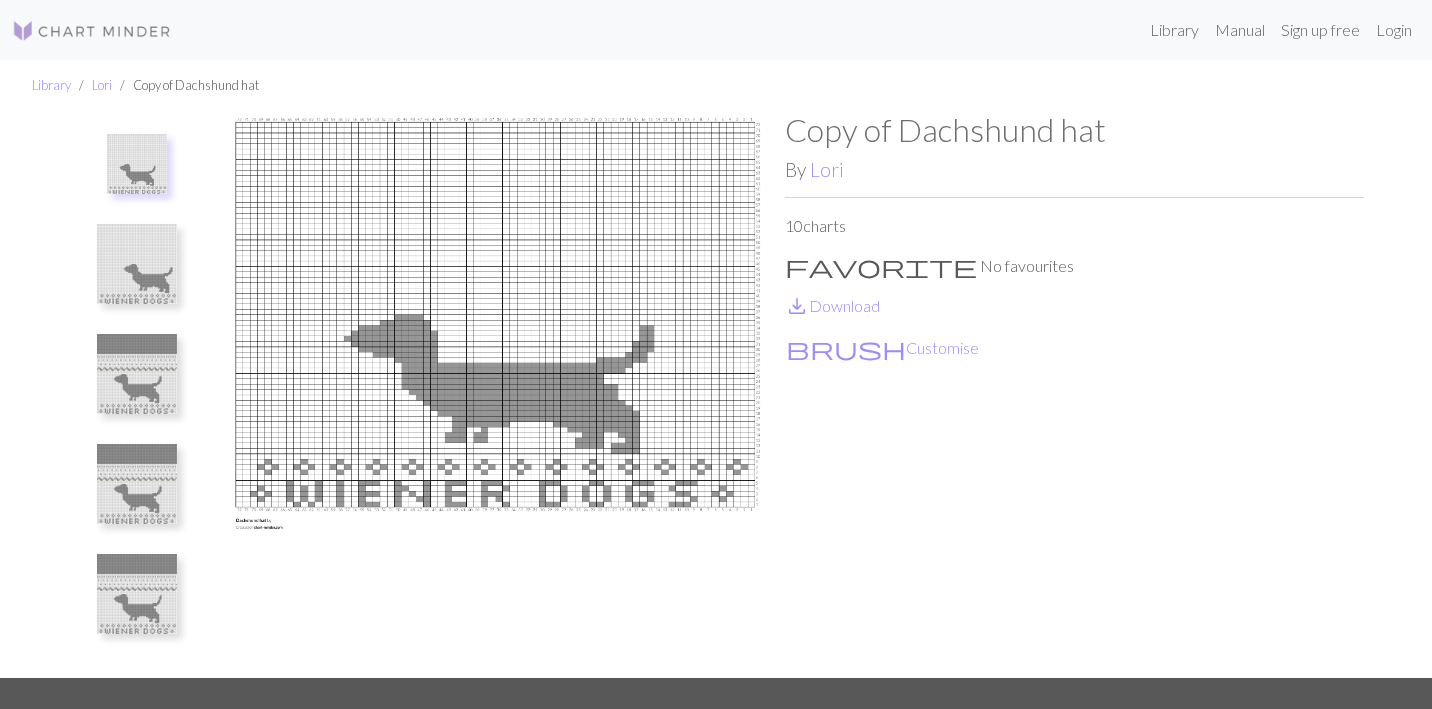 click at bounding box center (137, 264) 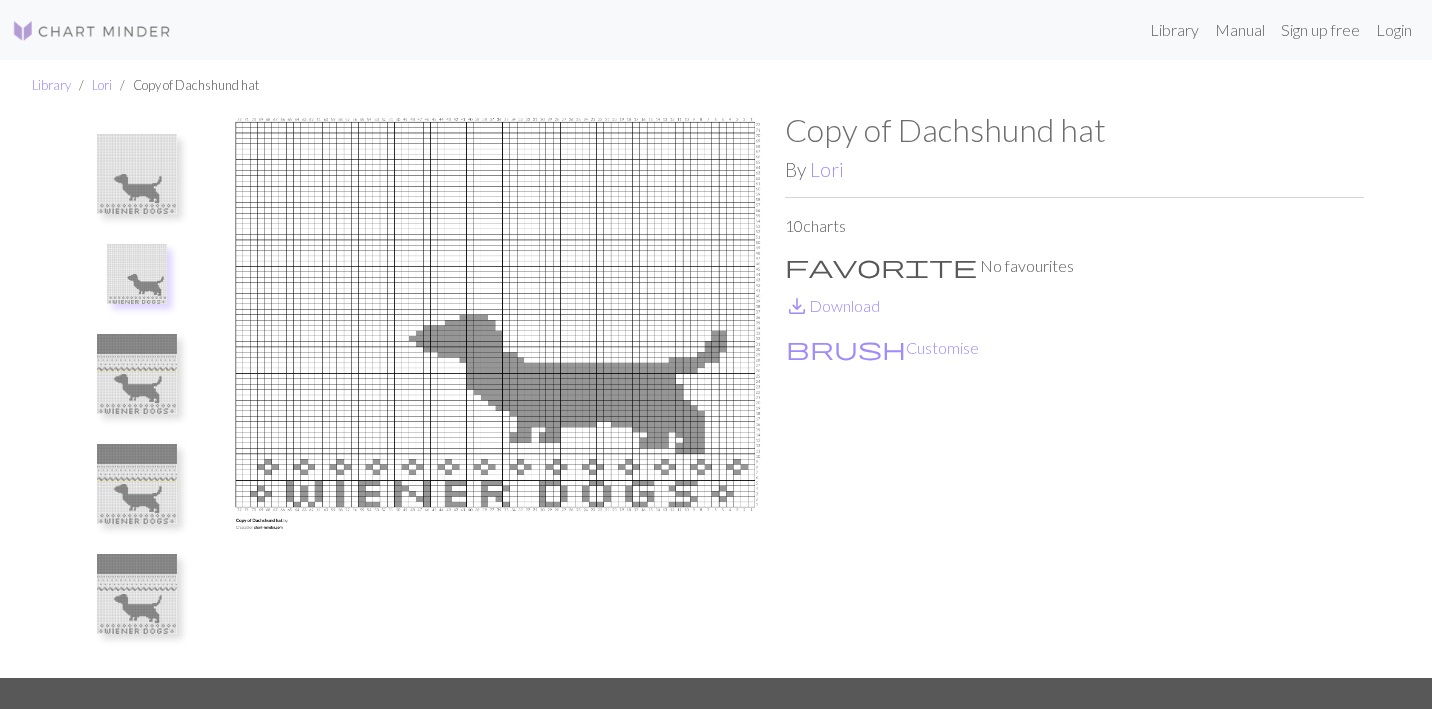 click at bounding box center [137, 374] 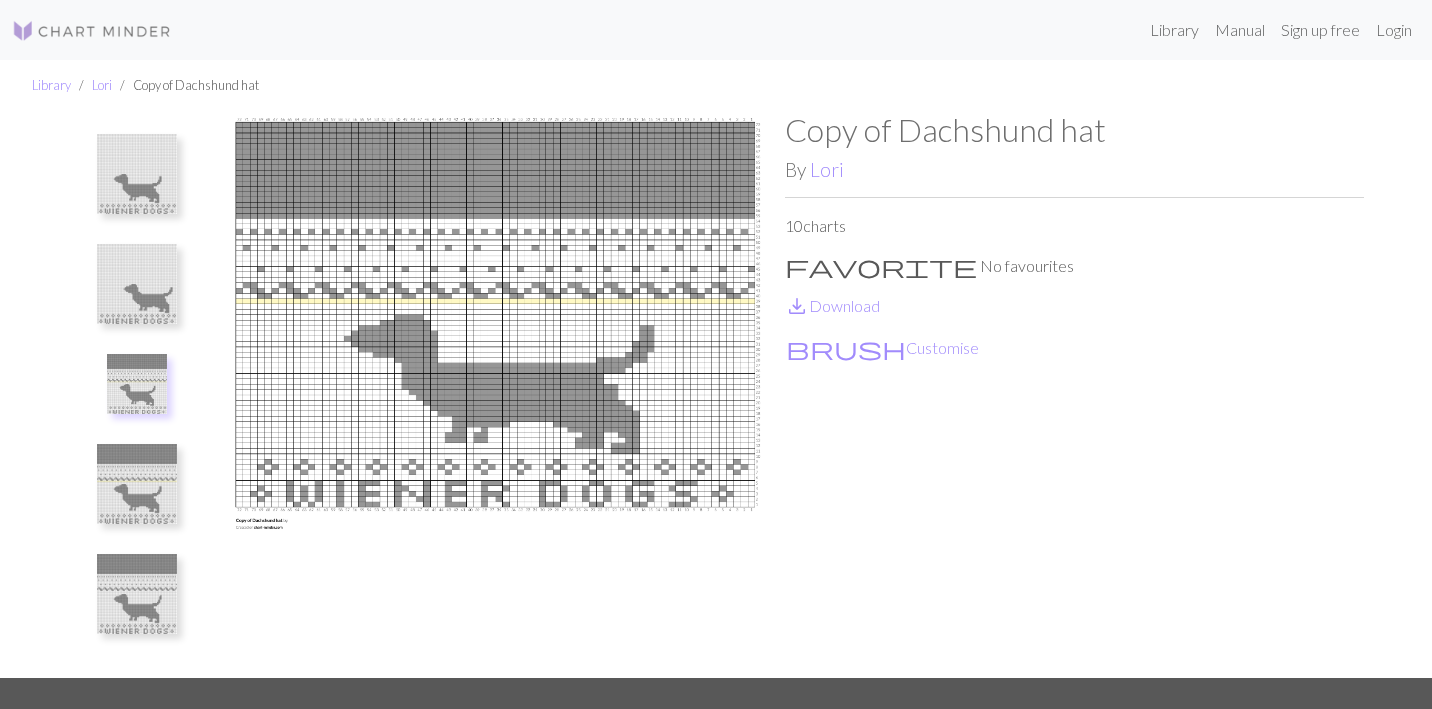 click at bounding box center [137, 484] 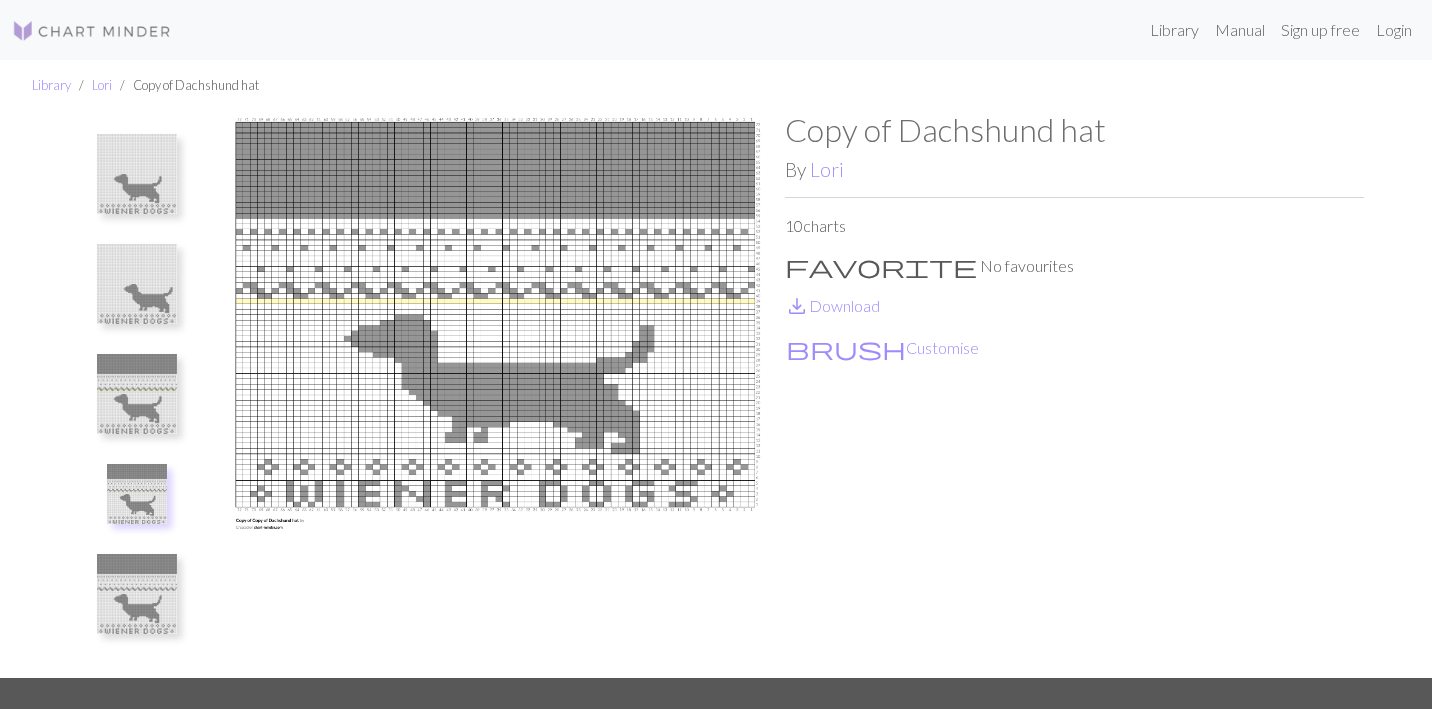 click at bounding box center [137, 594] 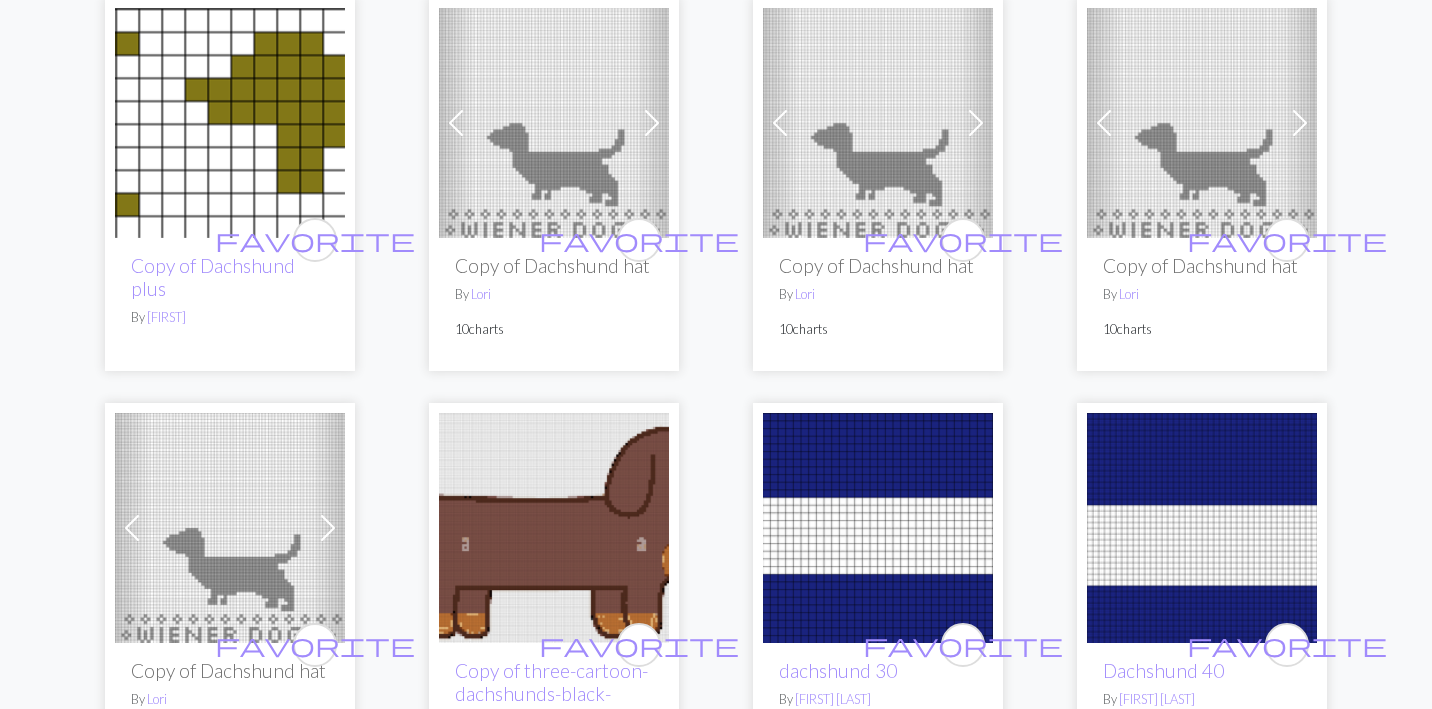 scroll, scrollTop: 1034, scrollLeft: 0, axis: vertical 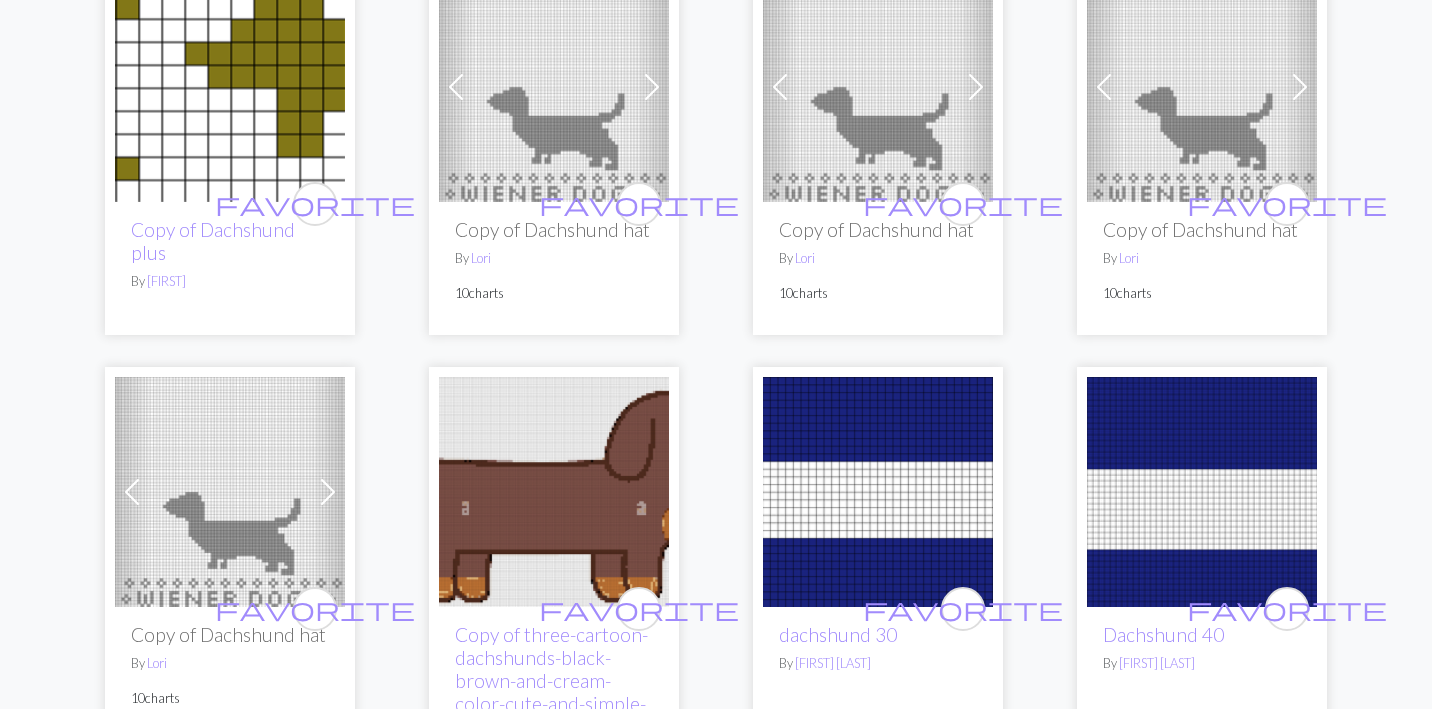 click at bounding box center [230, 87] 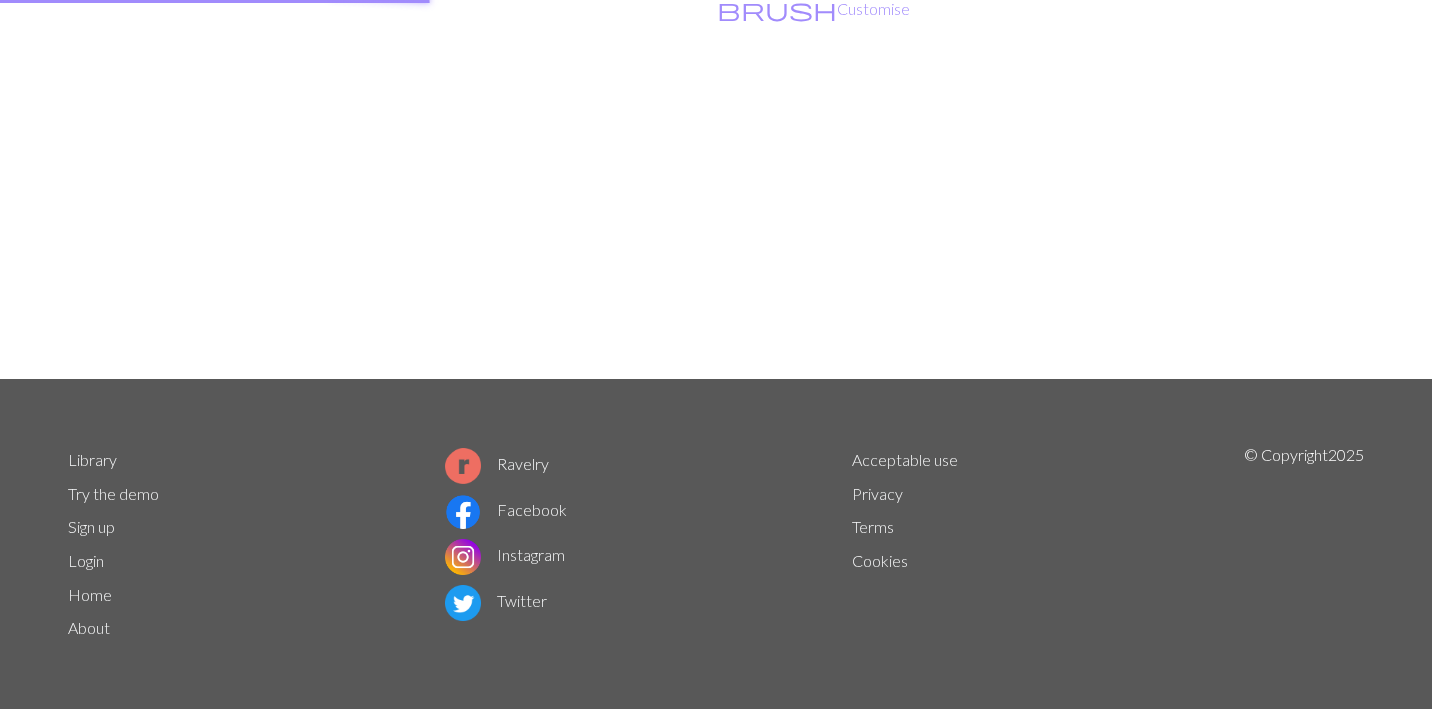 scroll, scrollTop: 0, scrollLeft: 0, axis: both 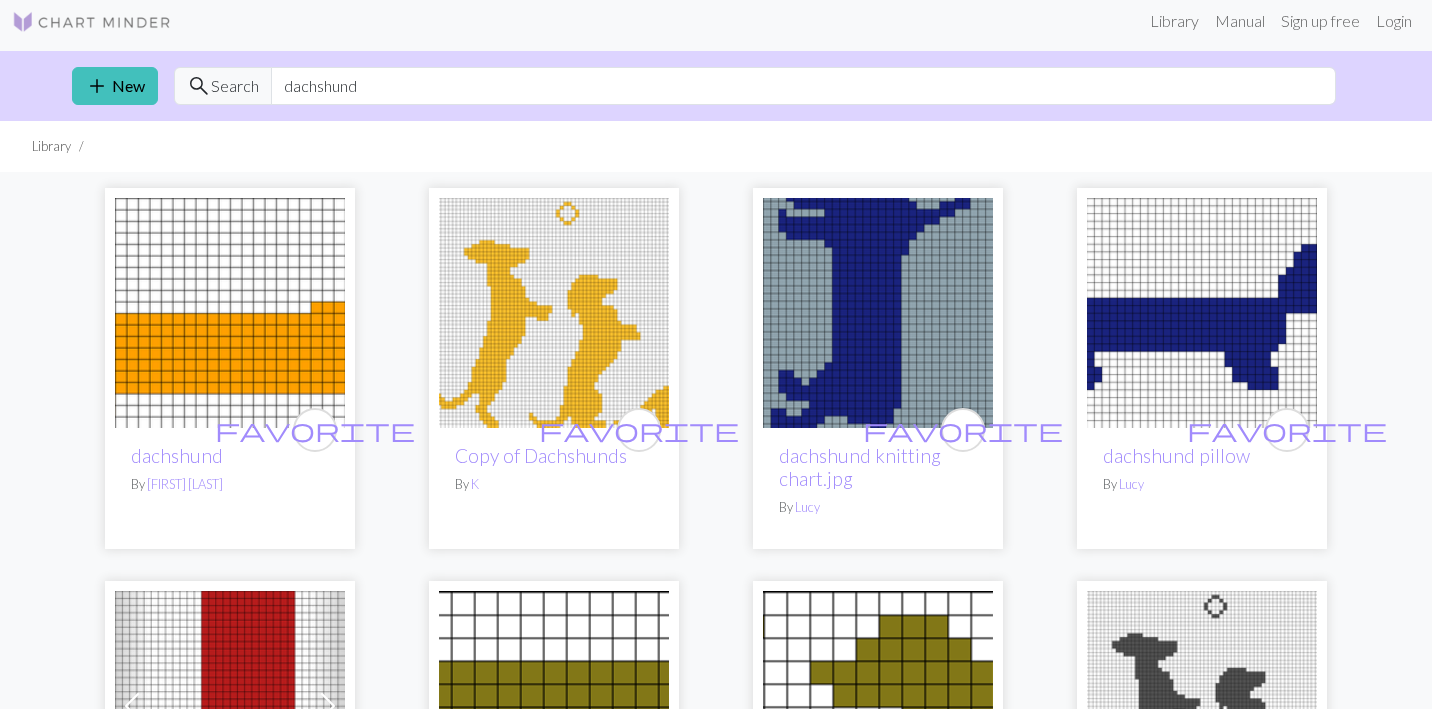 click at bounding box center [230, 313] 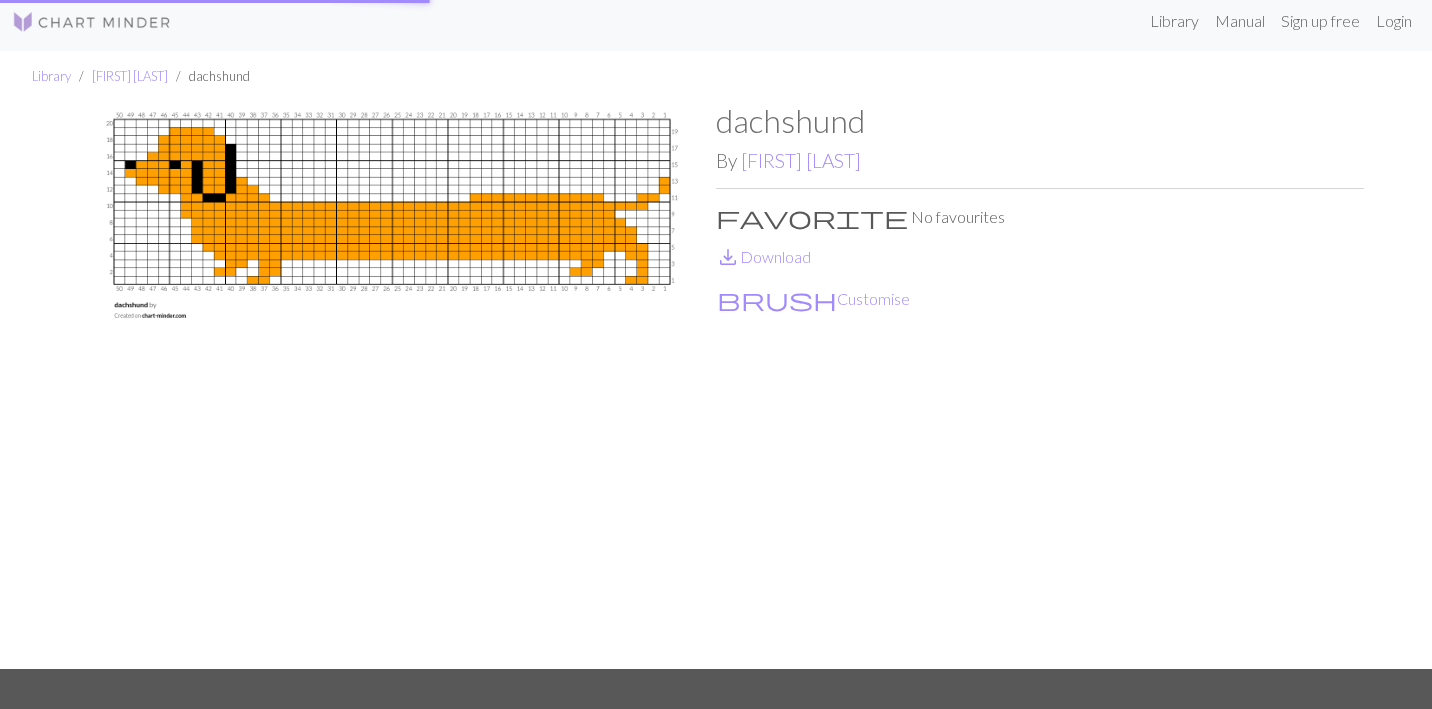 scroll, scrollTop: 0, scrollLeft: 0, axis: both 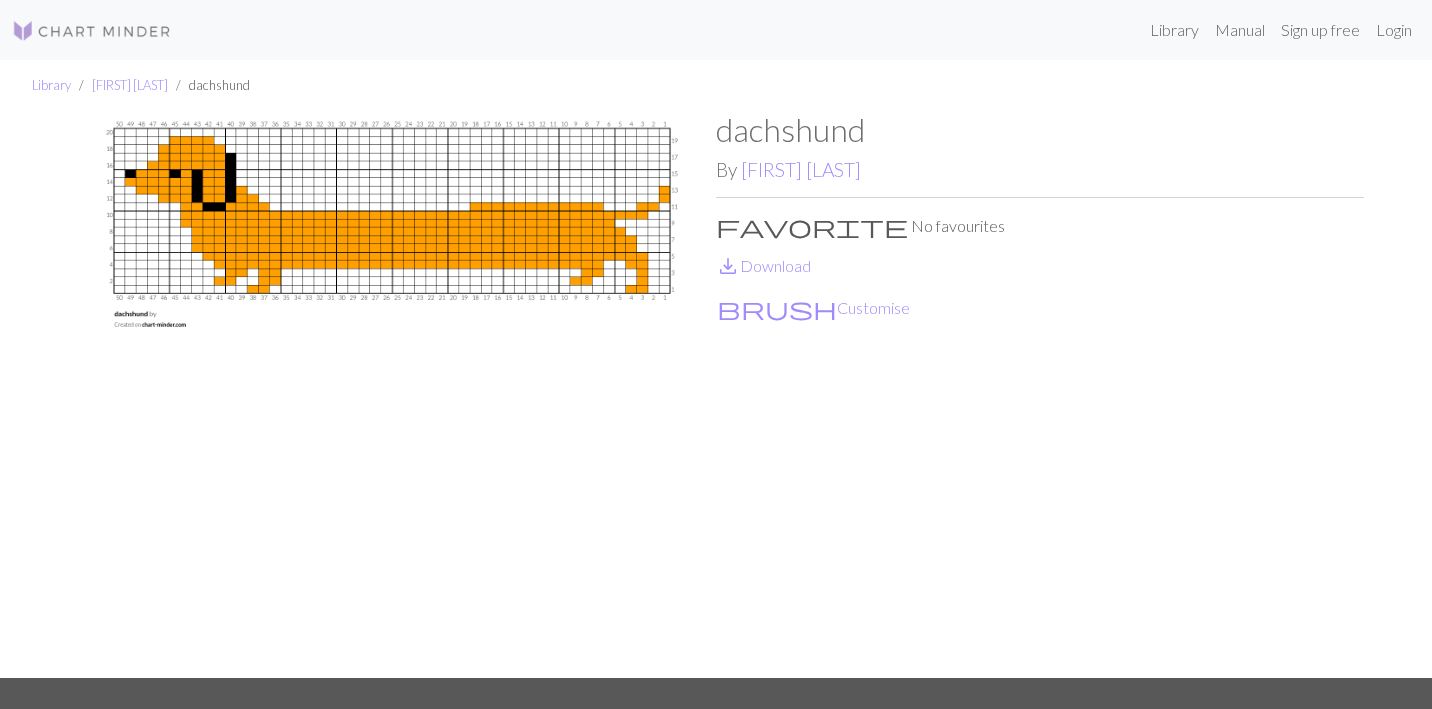 click at bounding box center [392, 394] 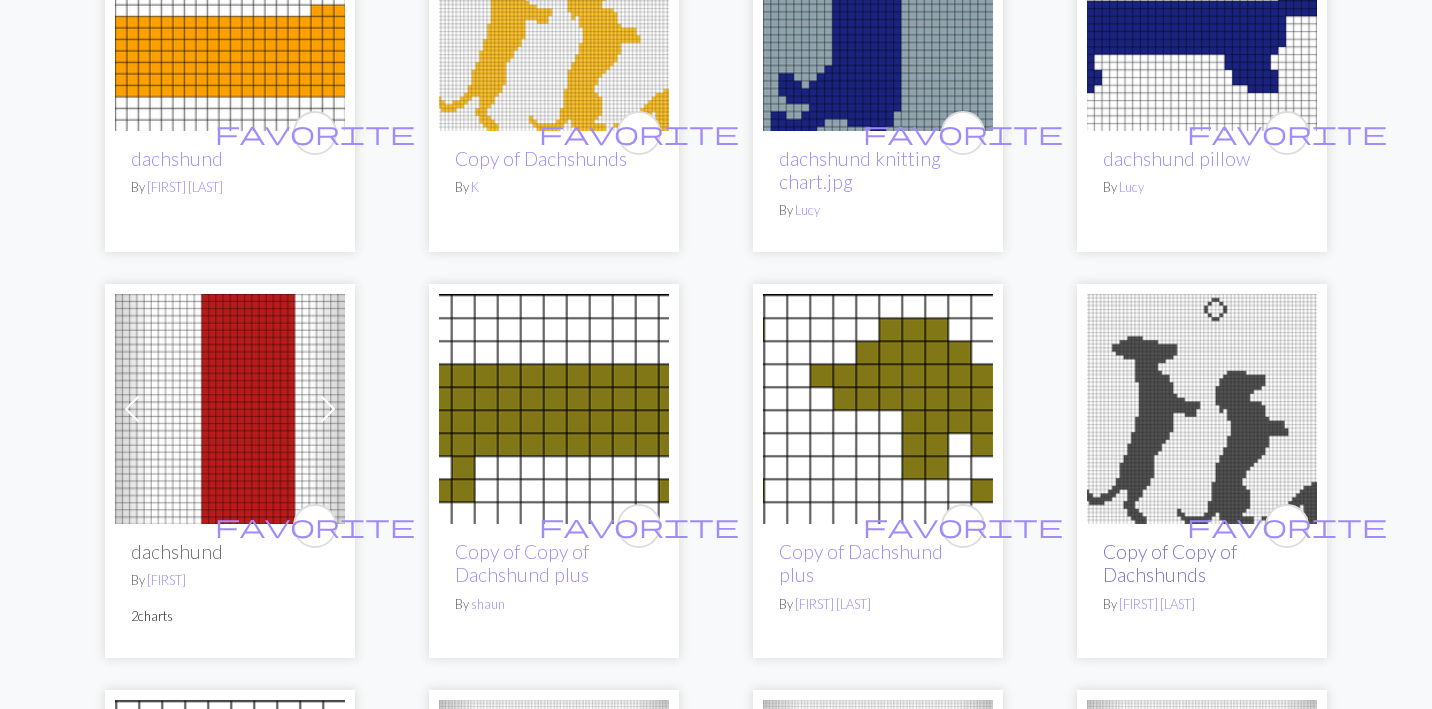 scroll, scrollTop: 126, scrollLeft: 0, axis: vertical 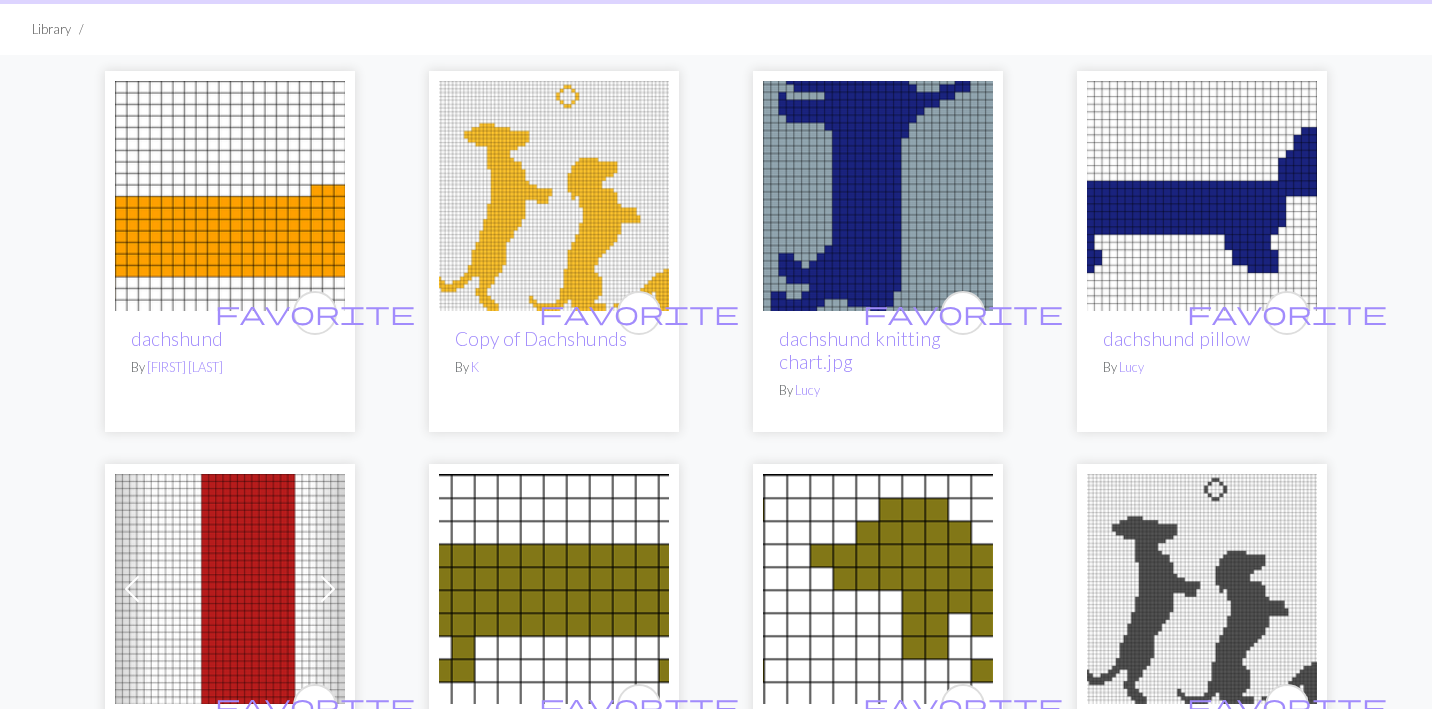 click at bounding box center [1202, 589] 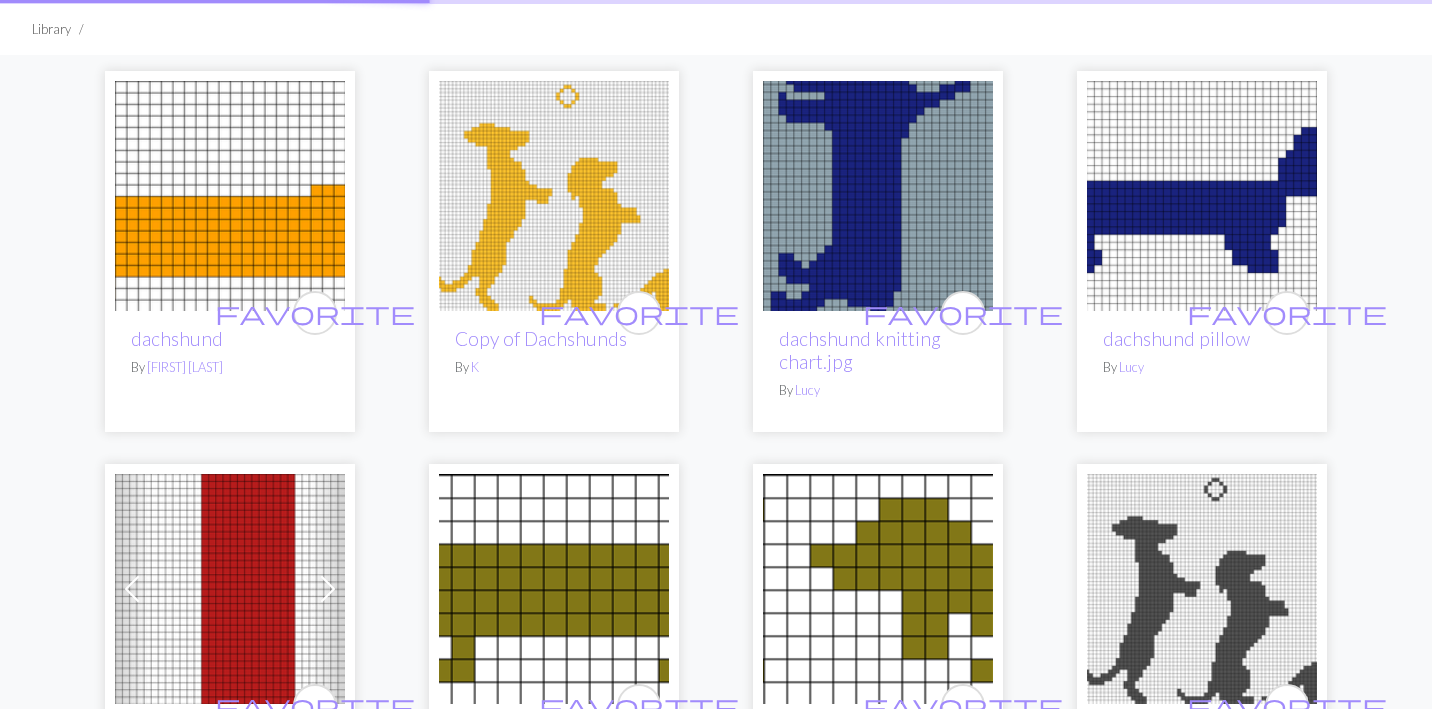 scroll, scrollTop: 0, scrollLeft: 0, axis: both 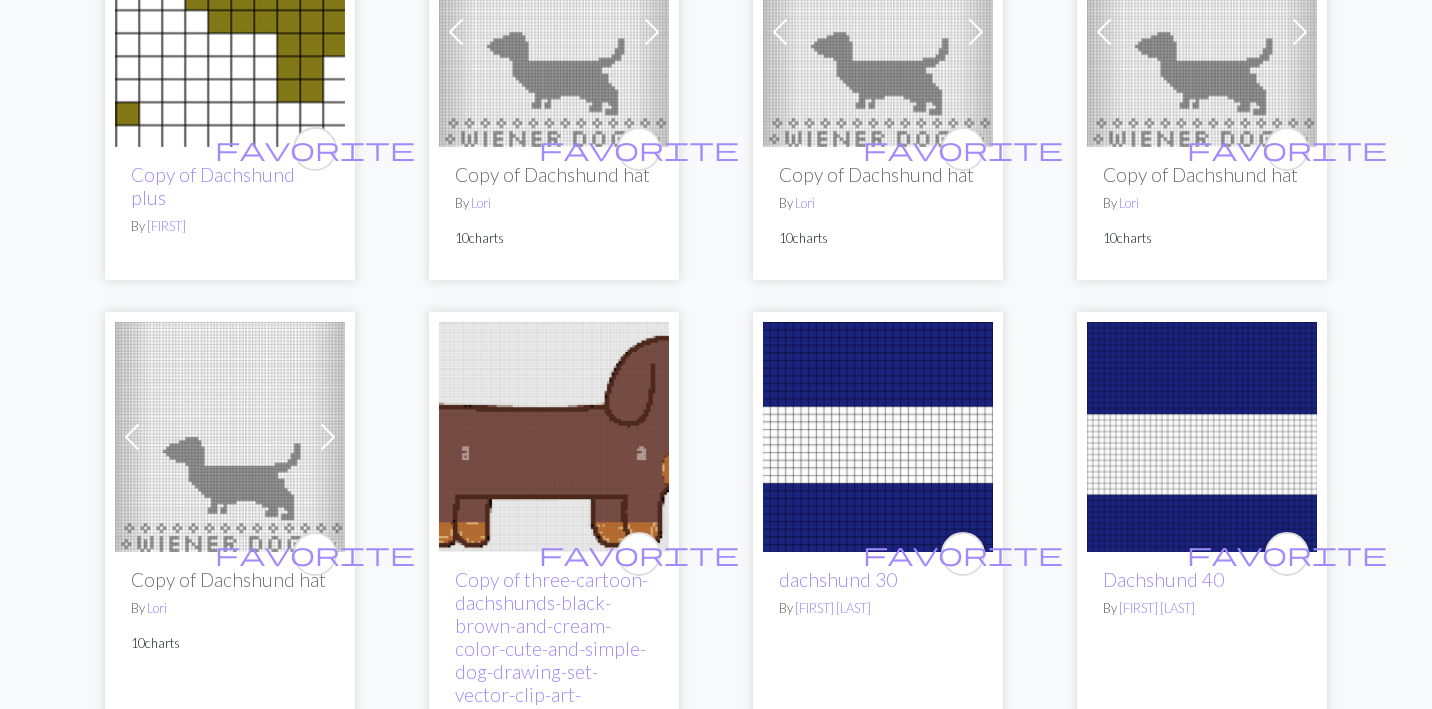 click at bounding box center [1202, 32] 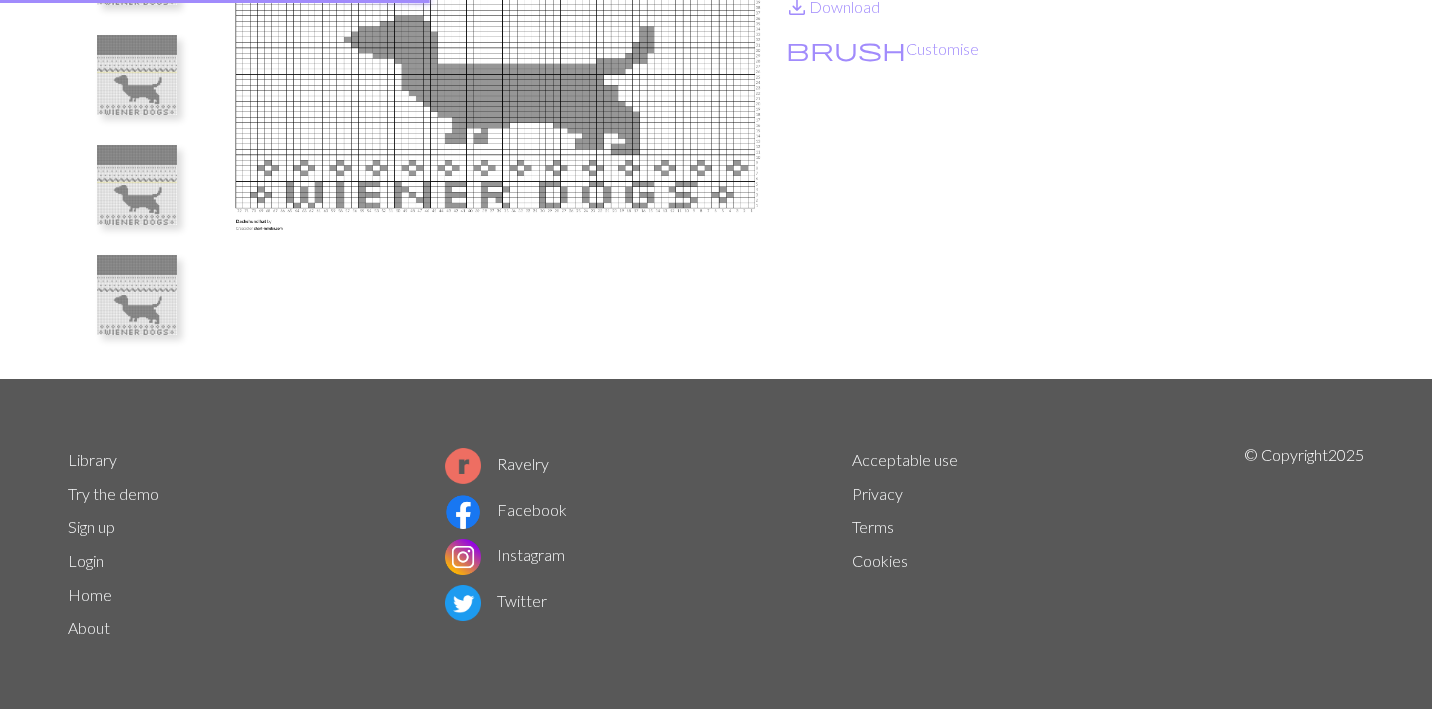 scroll, scrollTop: 0, scrollLeft: 0, axis: both 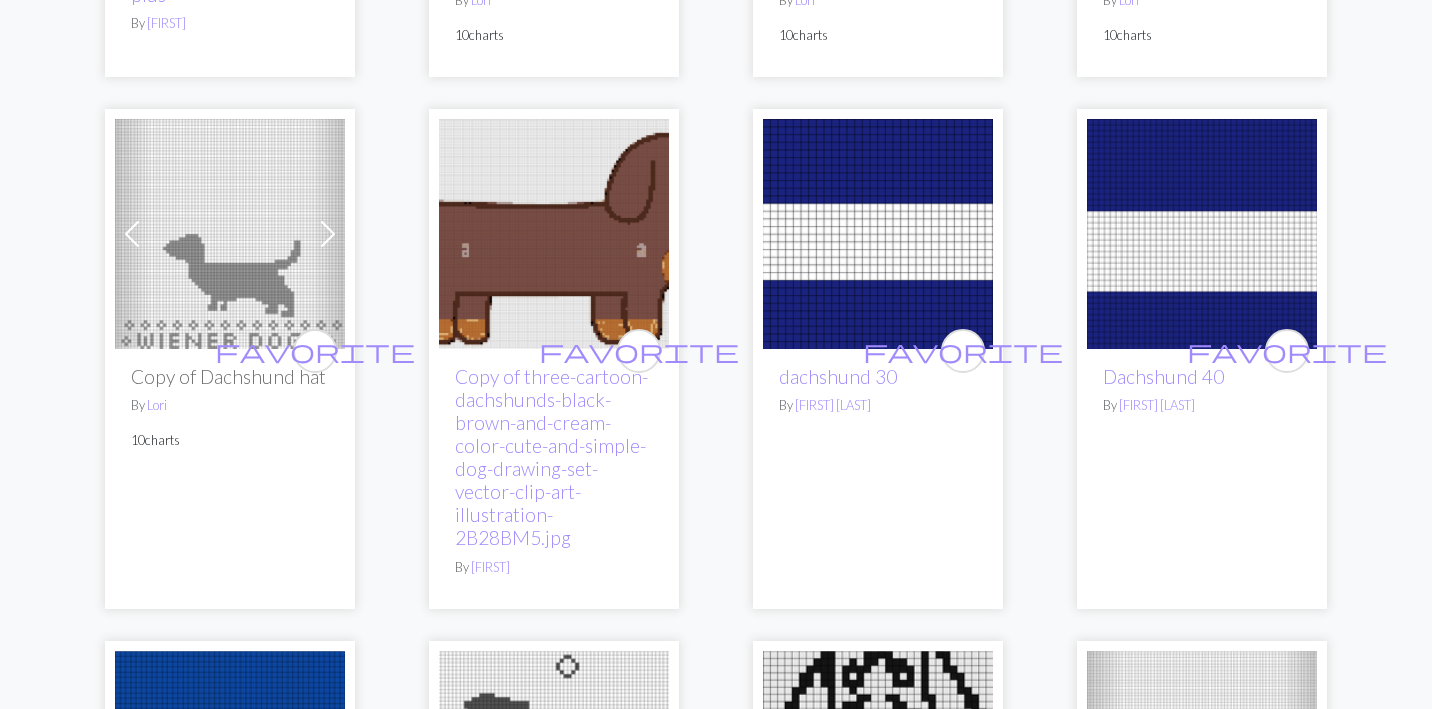 click at bounding box center [554, 234] 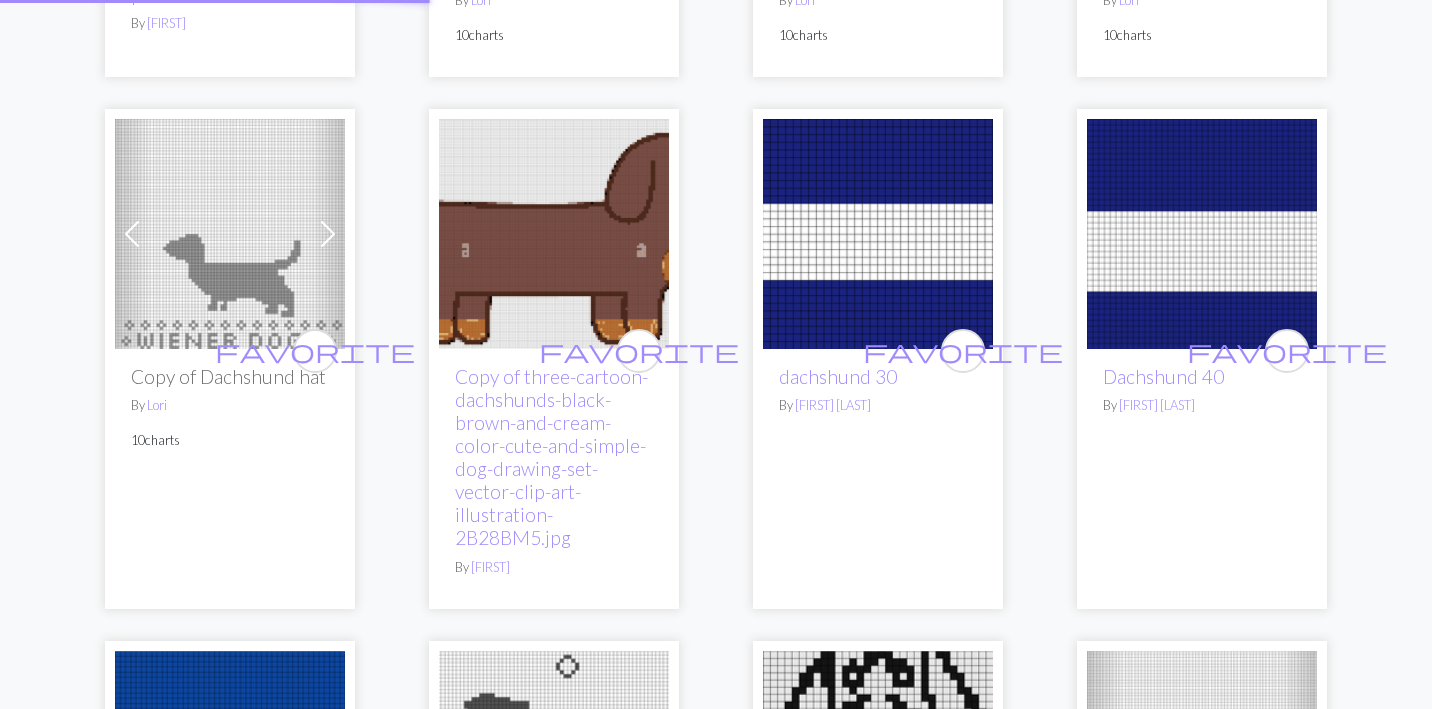scroll, scrollTop: 0, scrollLeft: 0, axis: both 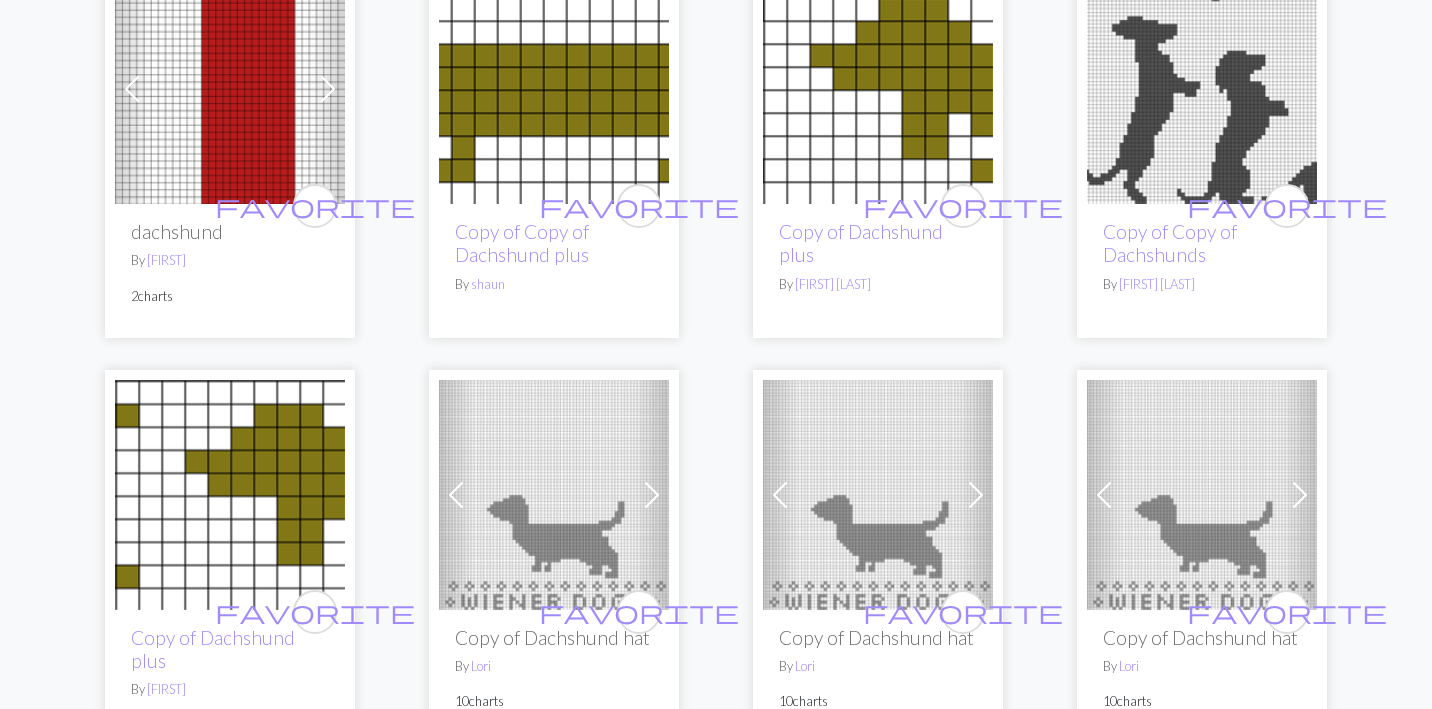 click at bounding box center (230, 89) 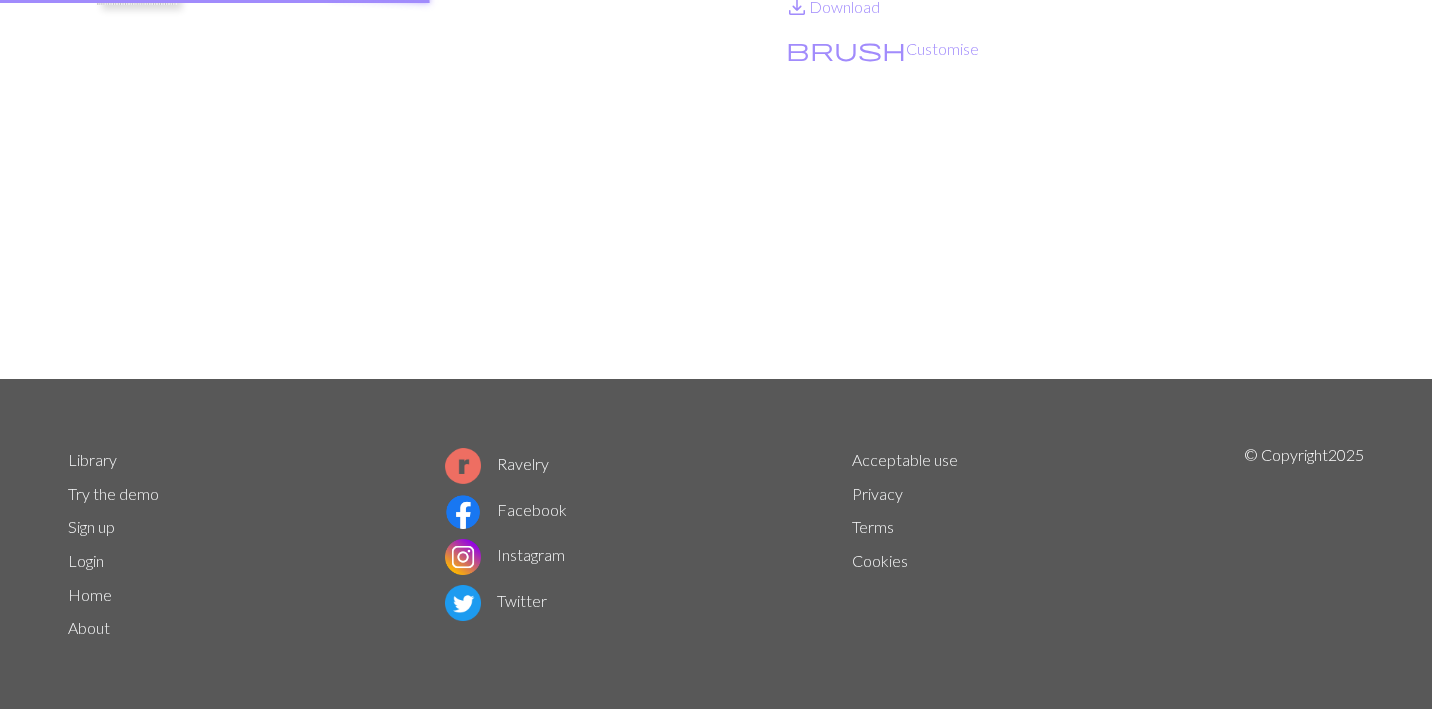 scroll, scrollTop: 0, scrollLeft: 0, axis: both 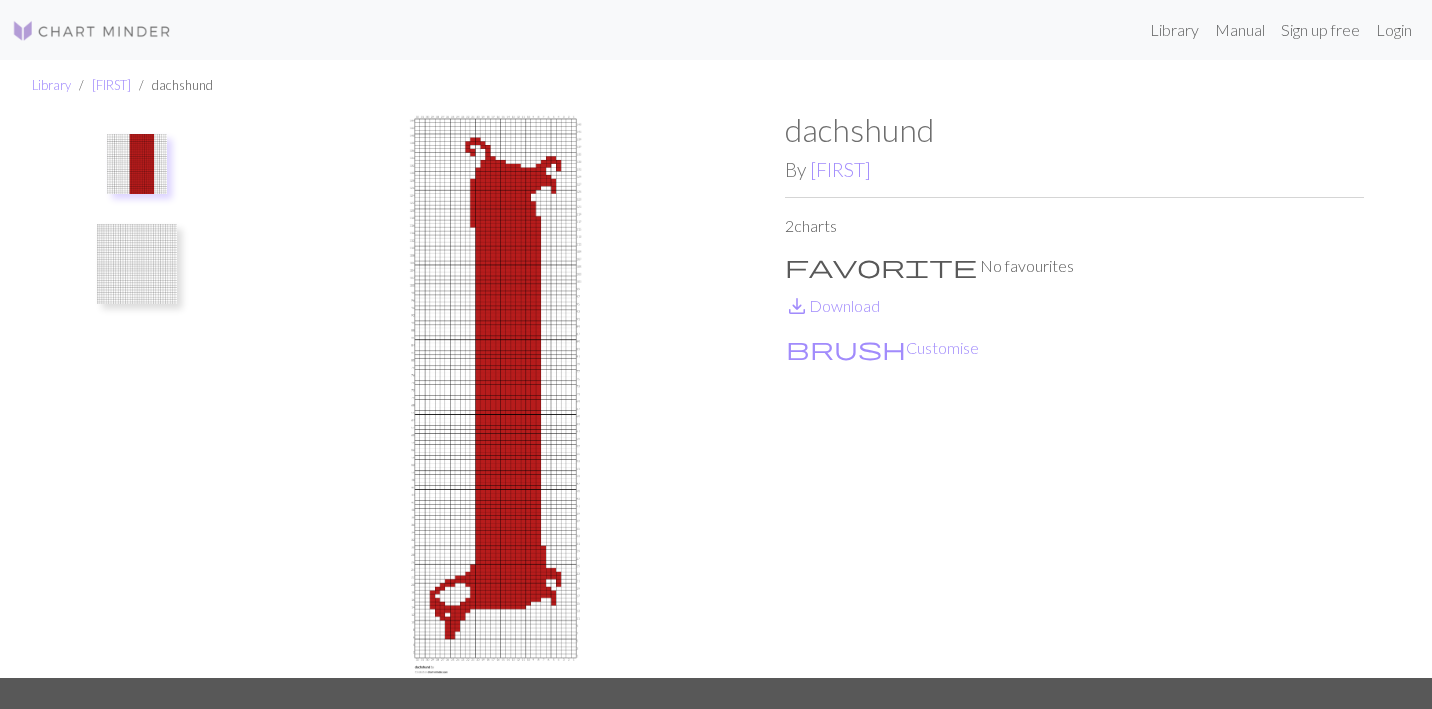 click at bounding box center (137, 264) 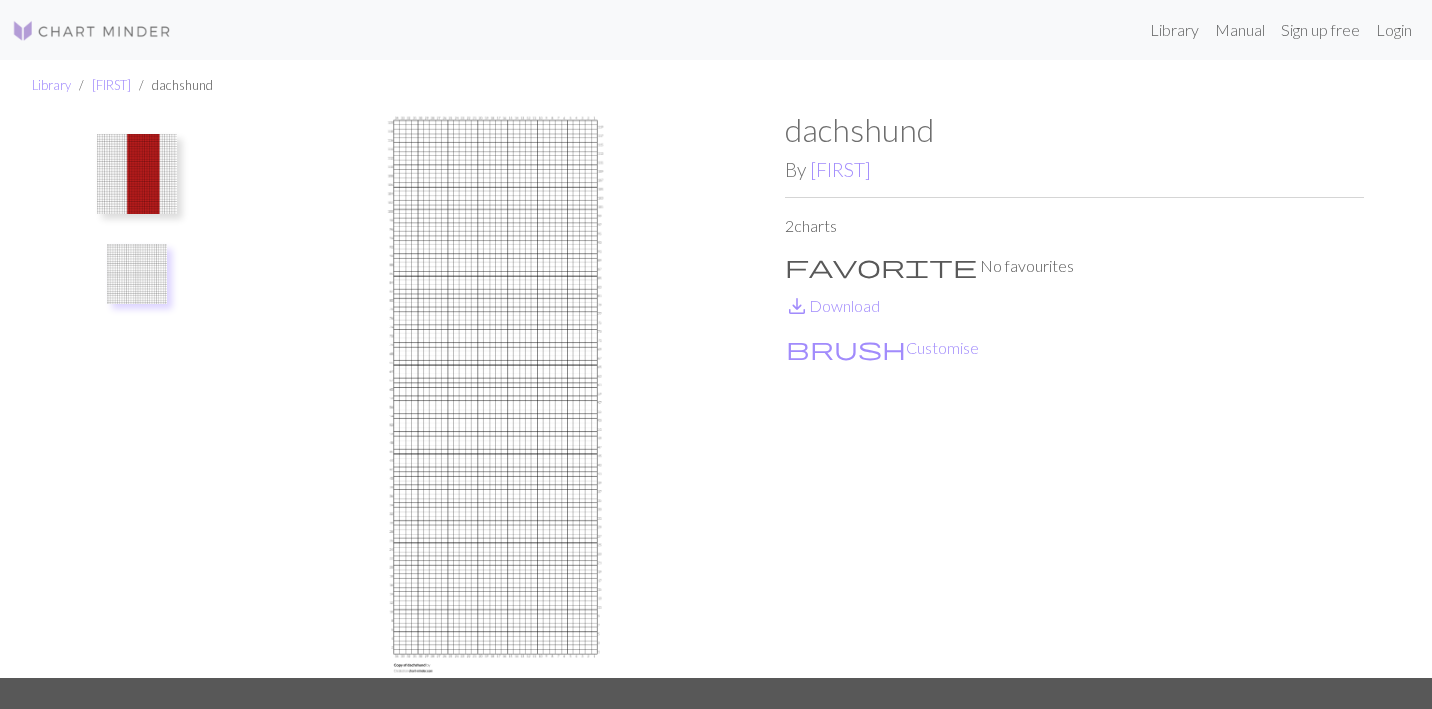 click at bounding box center (137, 174) 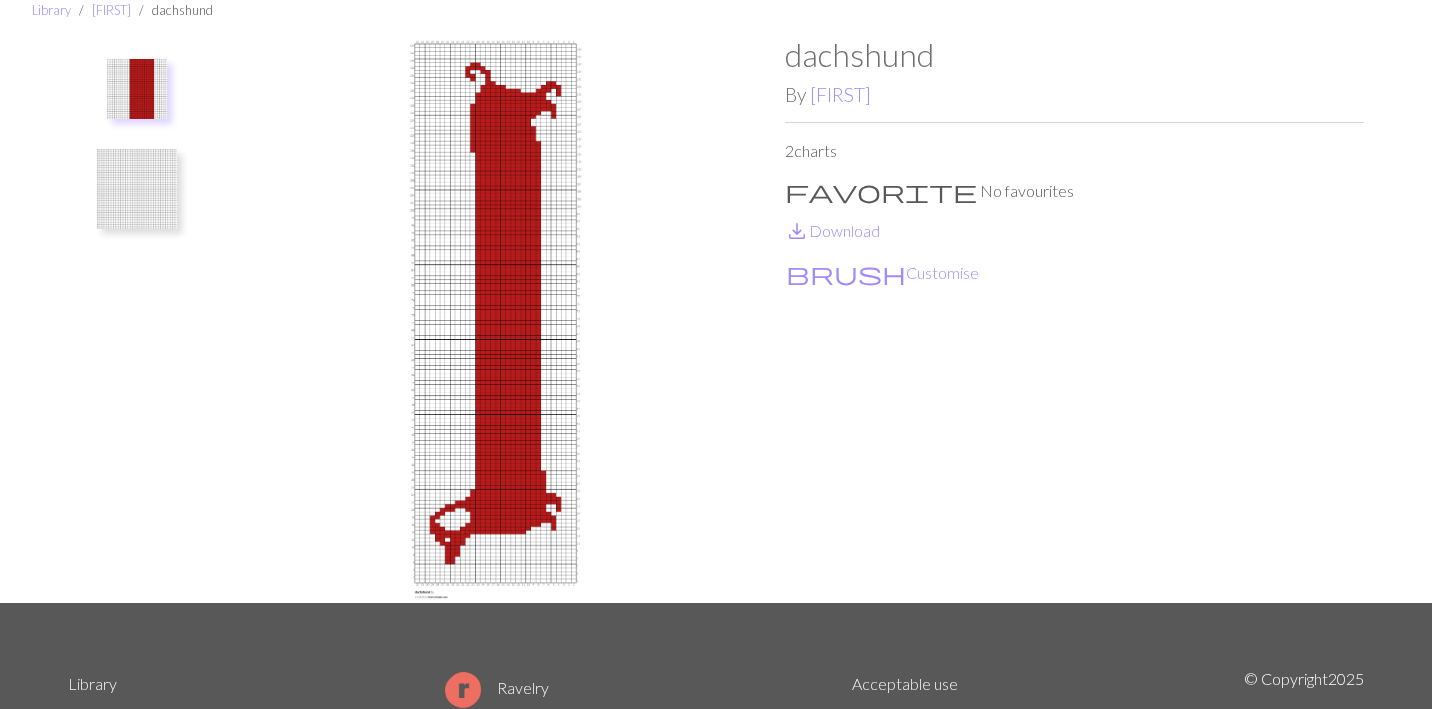 scroll, scrollTop: 76, scrollLeft: 0, axis: vertical 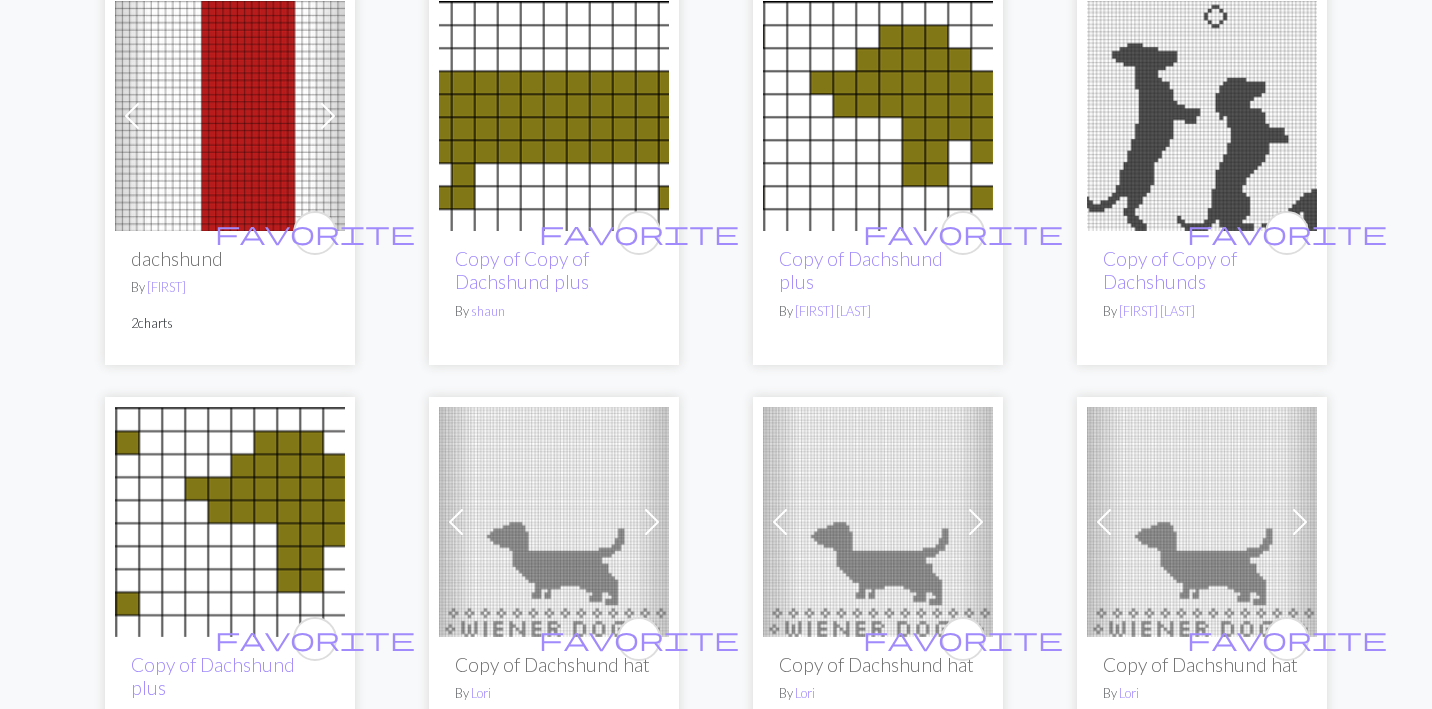 click at bounding box center [554, 116] 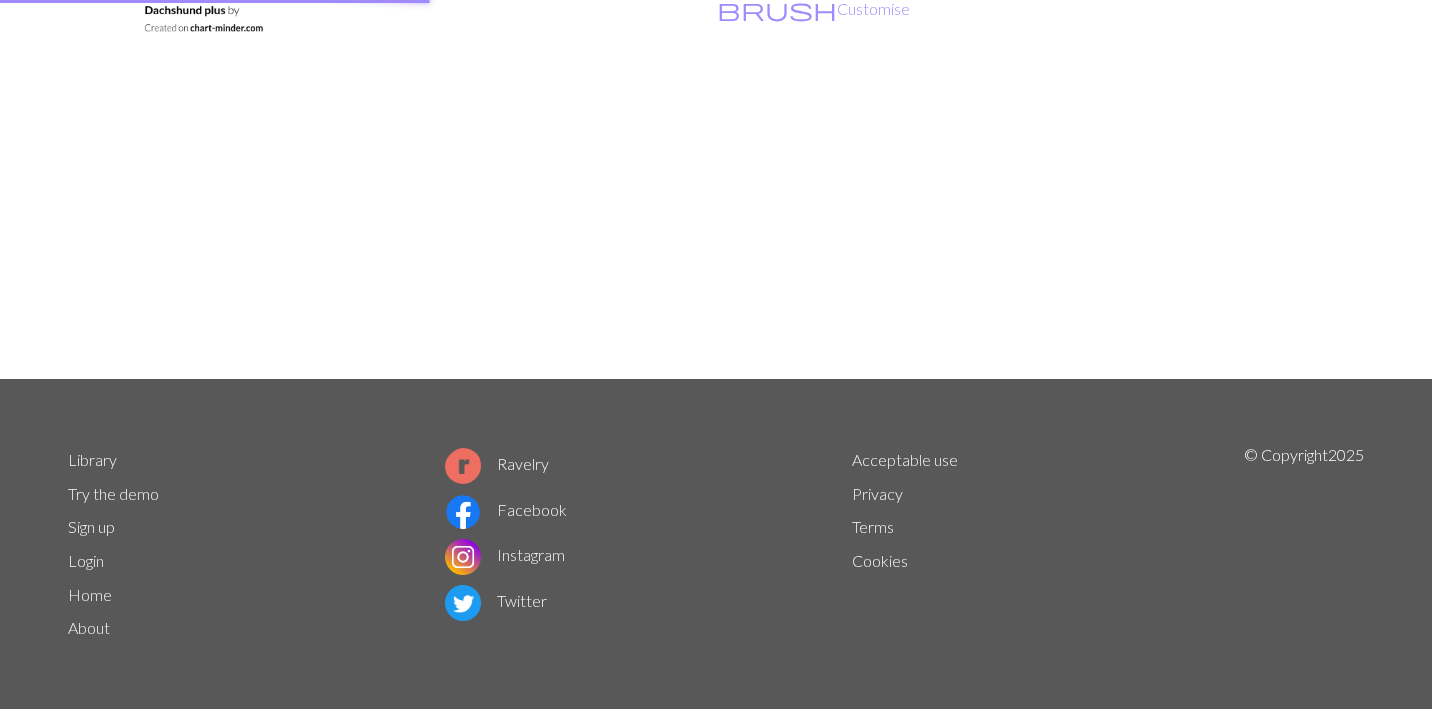 scroll, scrollTop: 0, scrollLeft: 0, axis: both 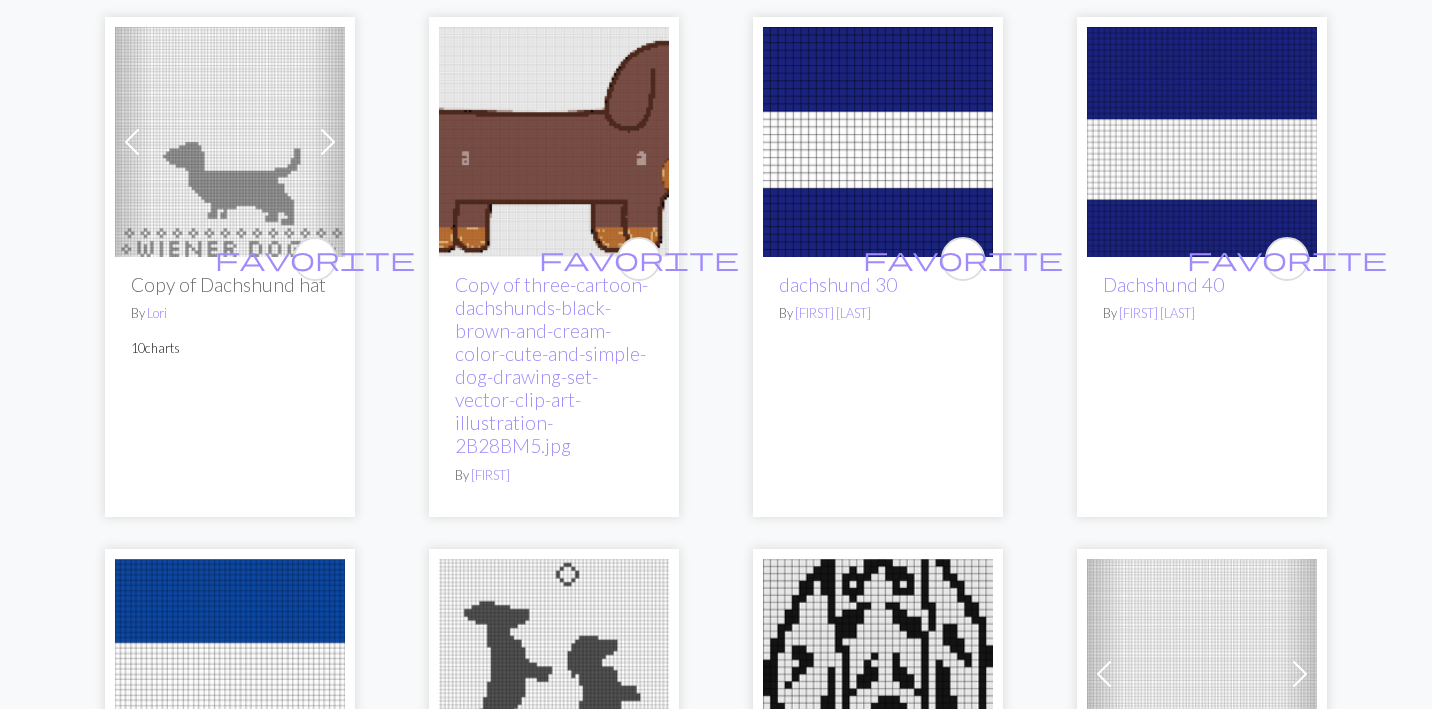 click at bounding box center (878, 142) 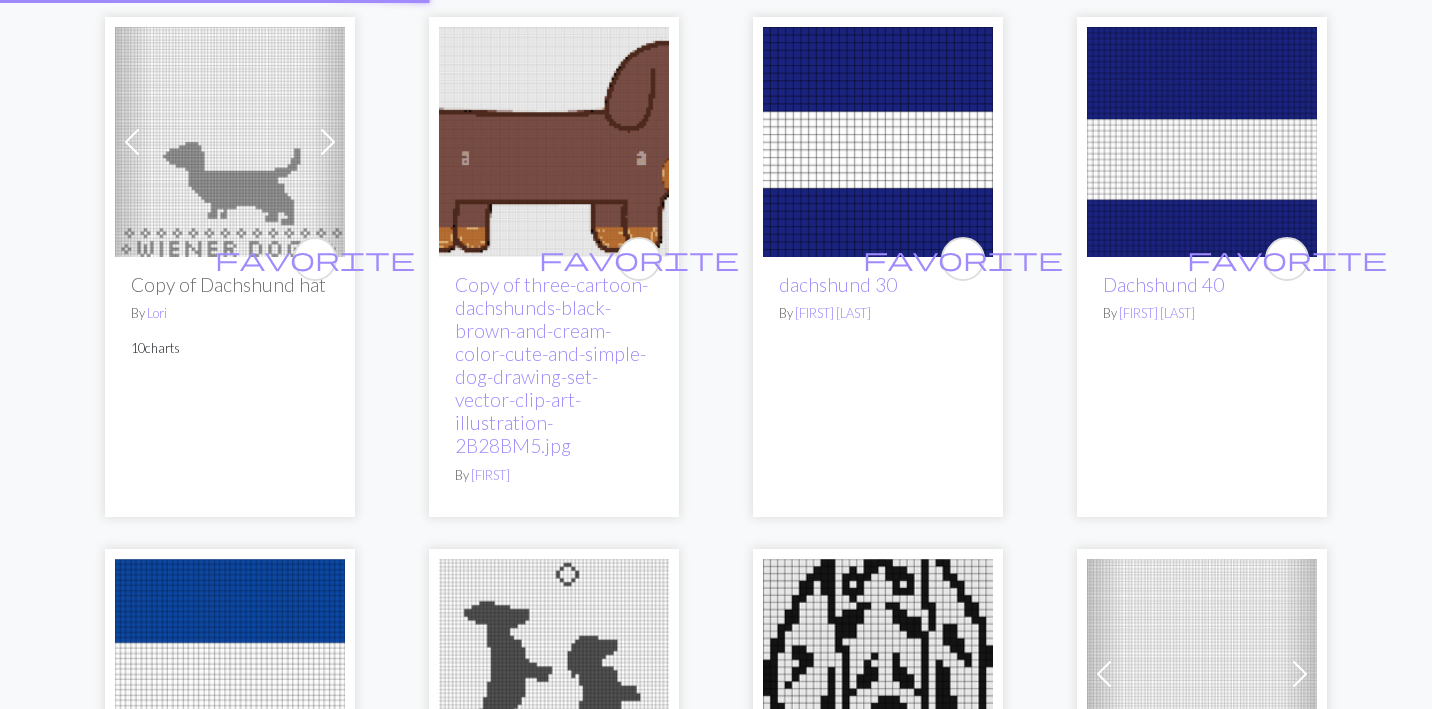 scroll, scrollTop: 0, scrollLeft: 0, axis: both 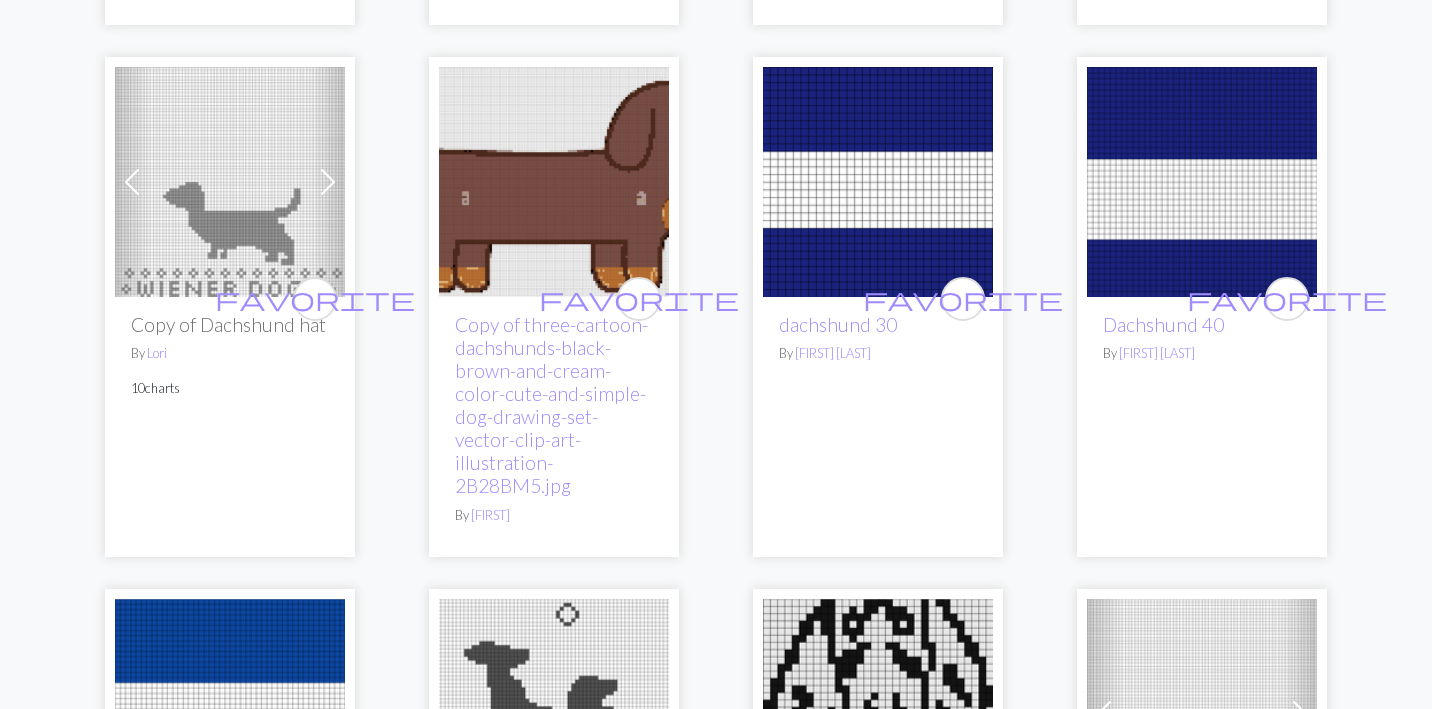 click at bounding box center (1202, 182) 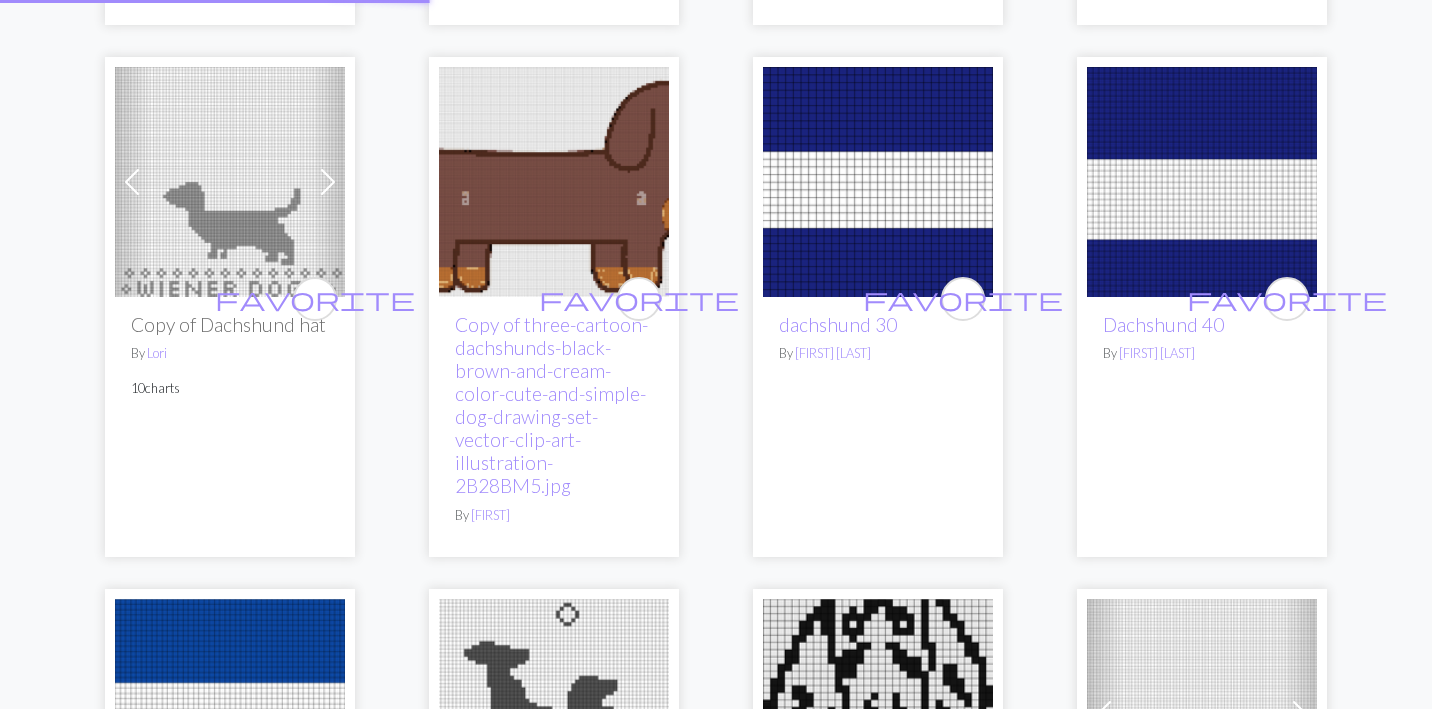 scroll, scrollTop: 0, scrollLeft: 0, axis: both 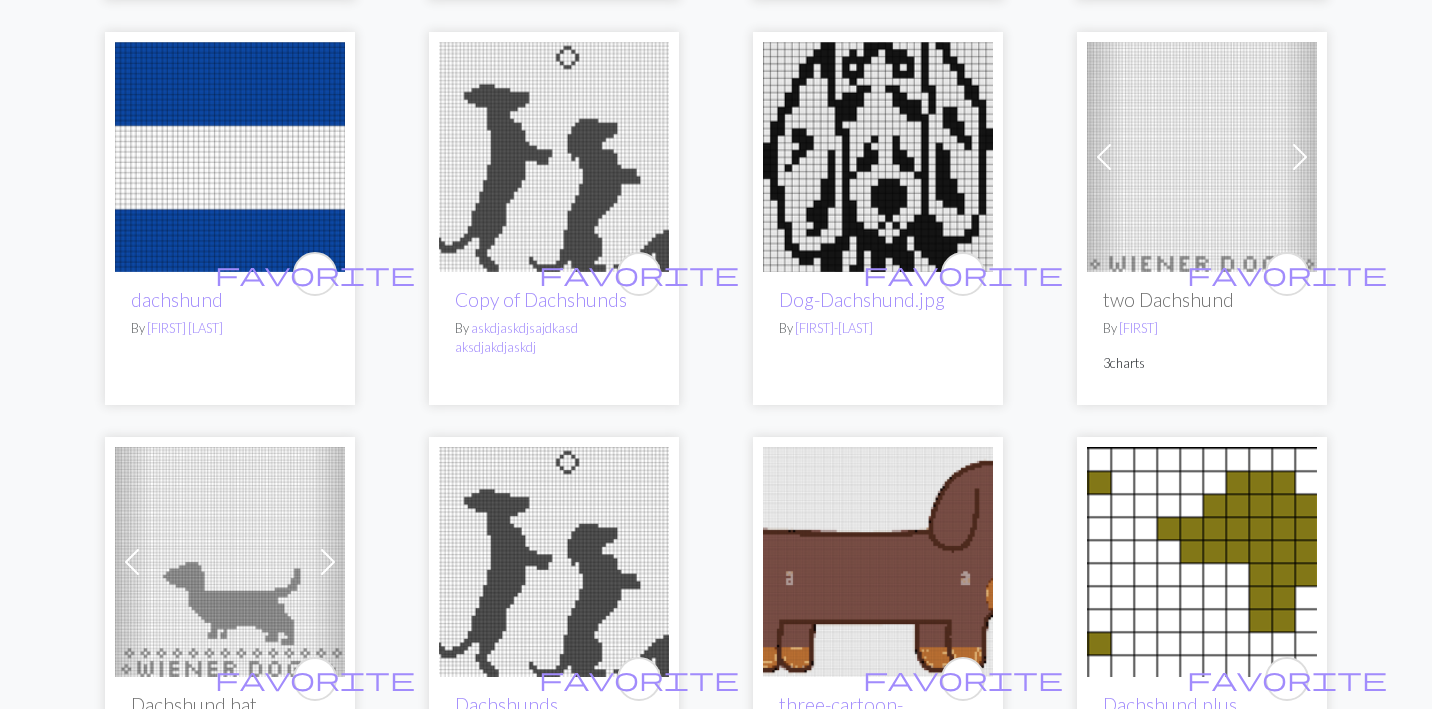 click at bounding box center [554, 157] 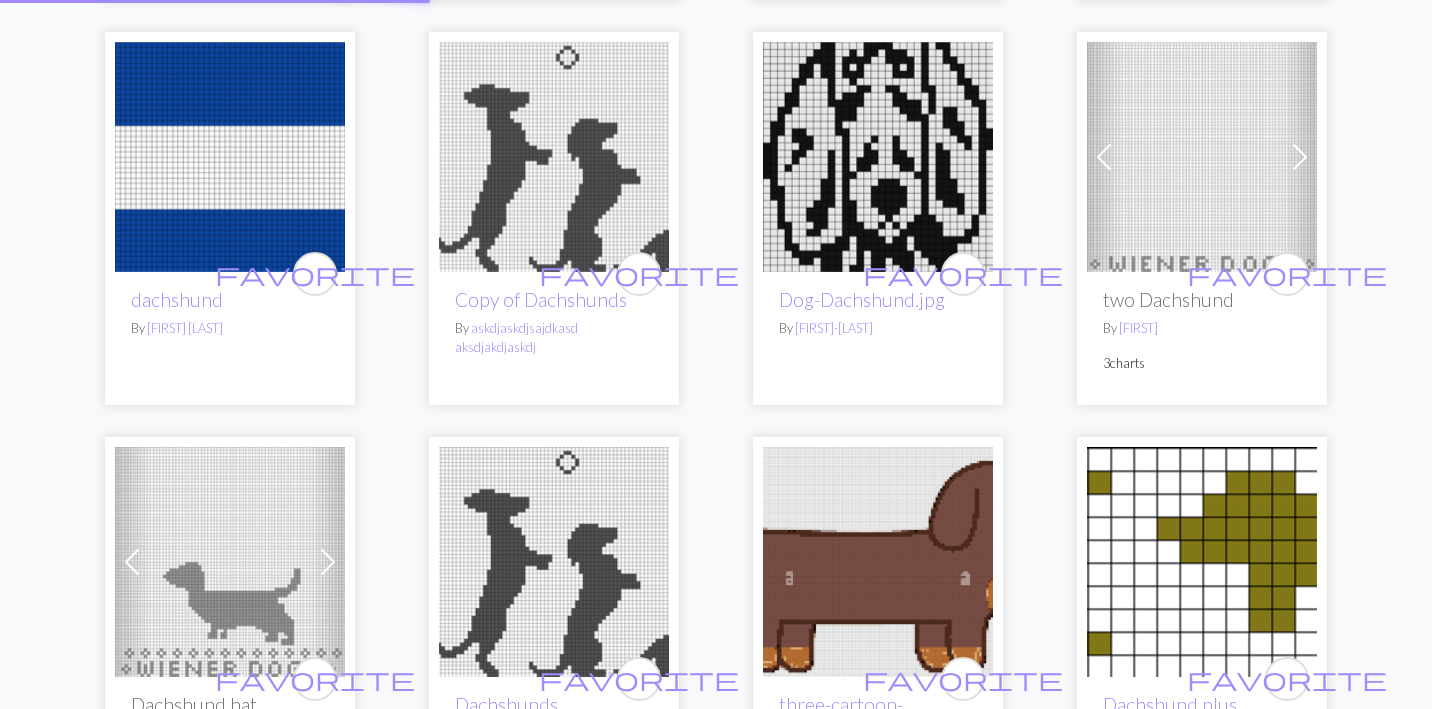 scroll, scrollTop: 0, scrollLeft: 0, axis: both 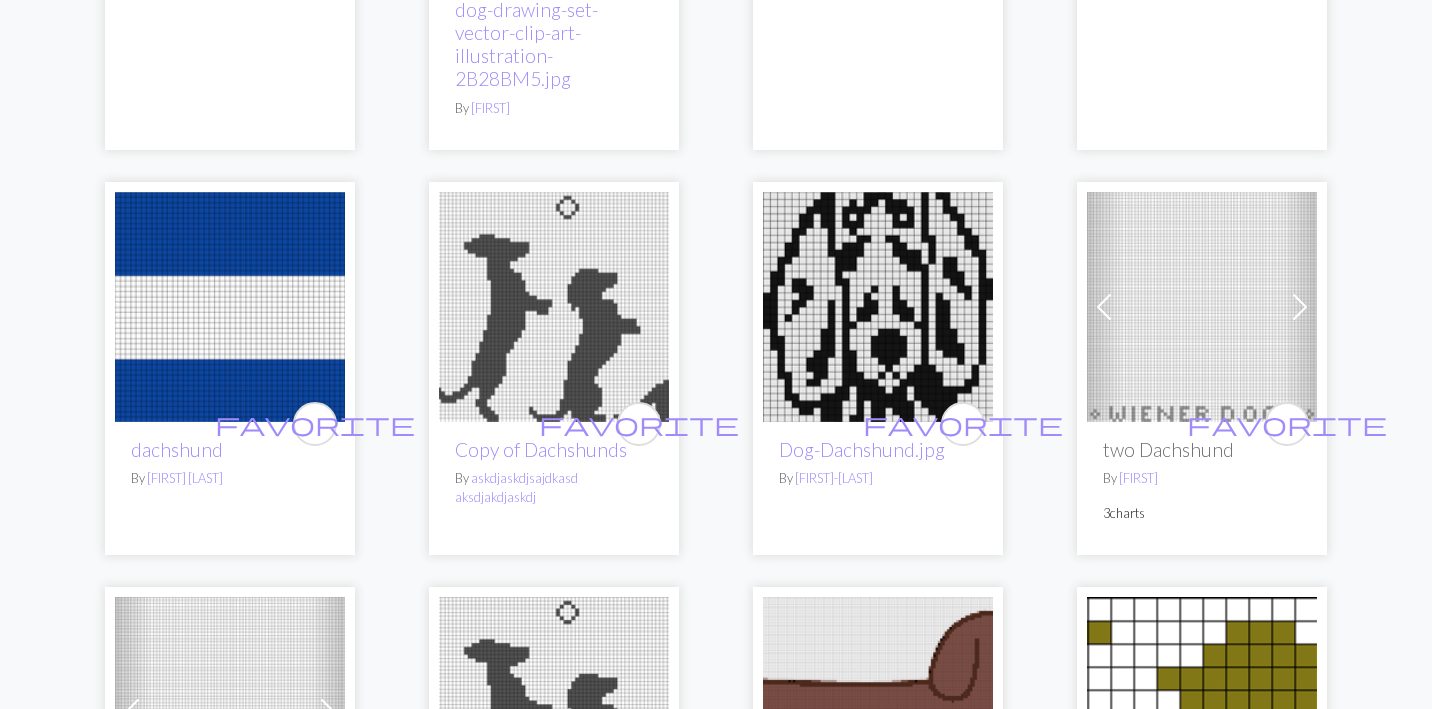 click at bounding box center [1202, 307] 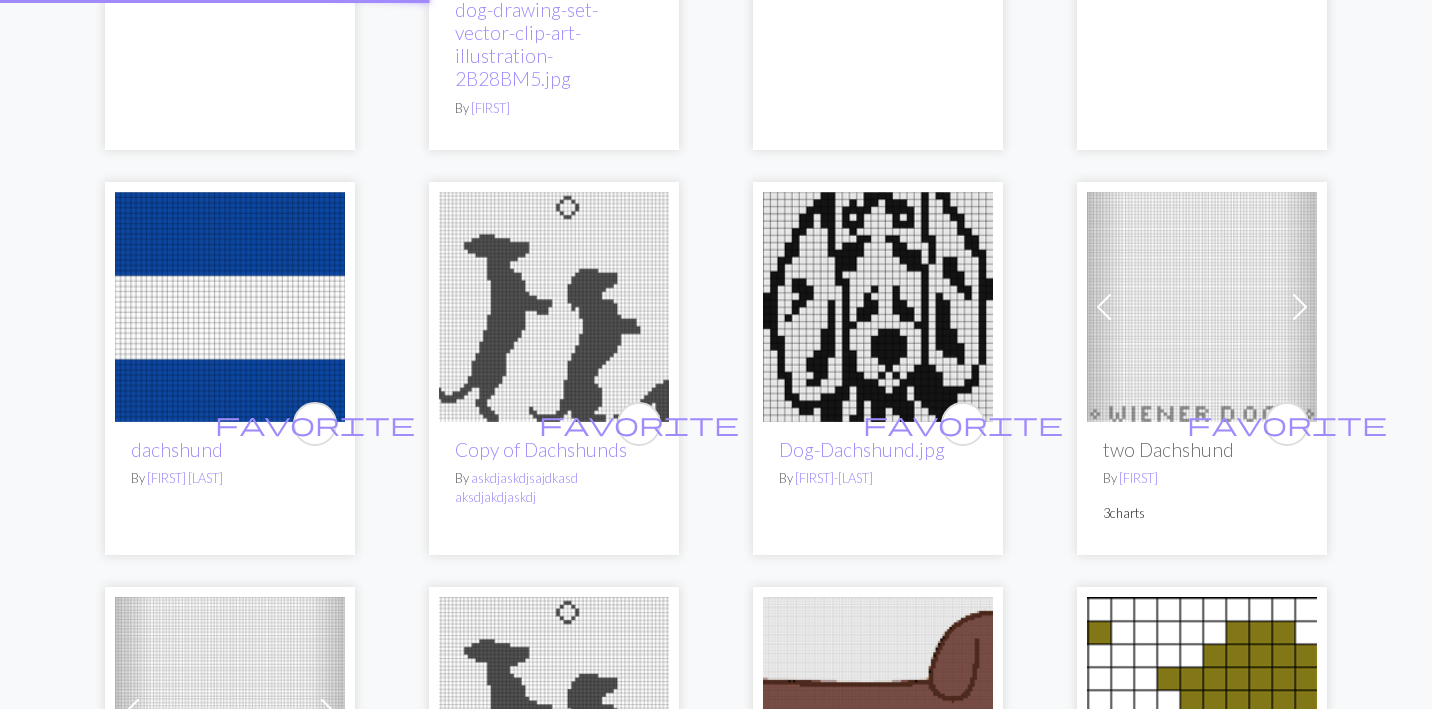 scroll, scrollTop: 0, scrollLeft: 0, axis: both 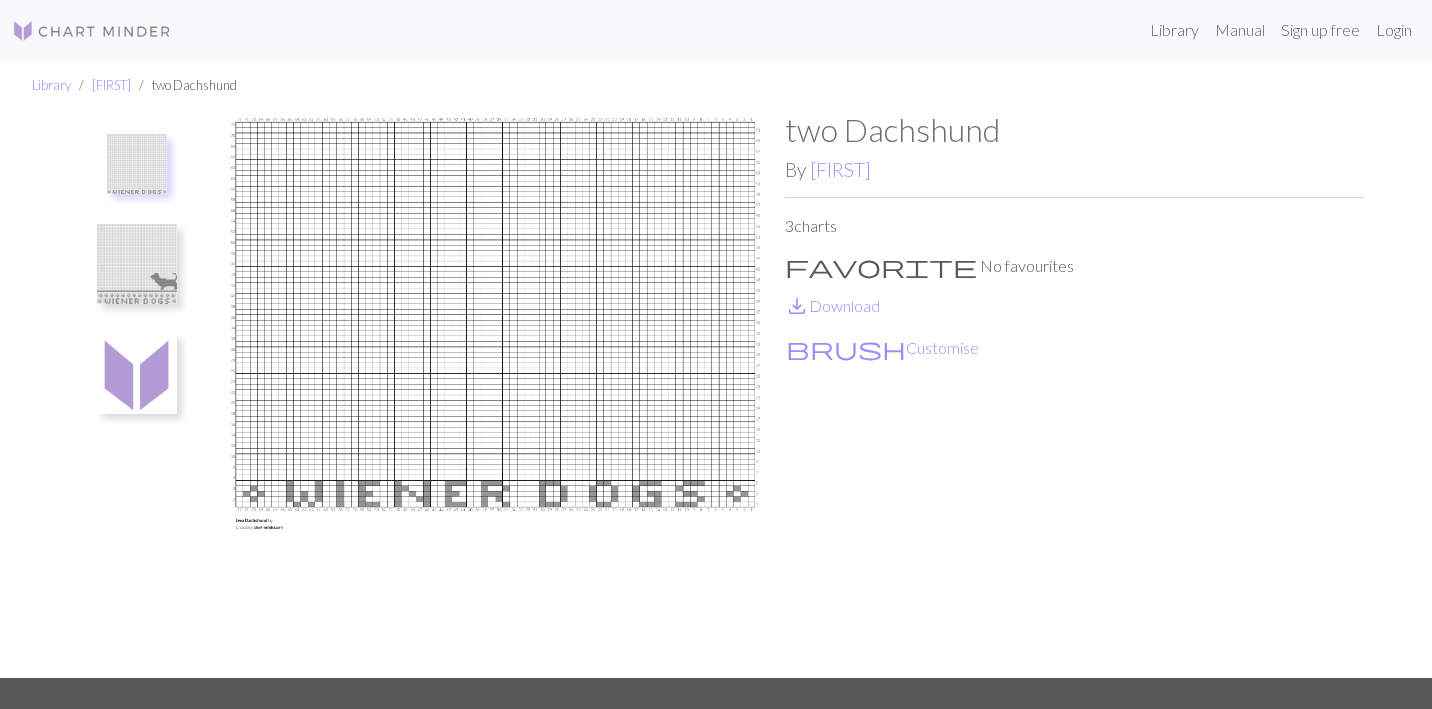 click at bounding box center (137, 264) 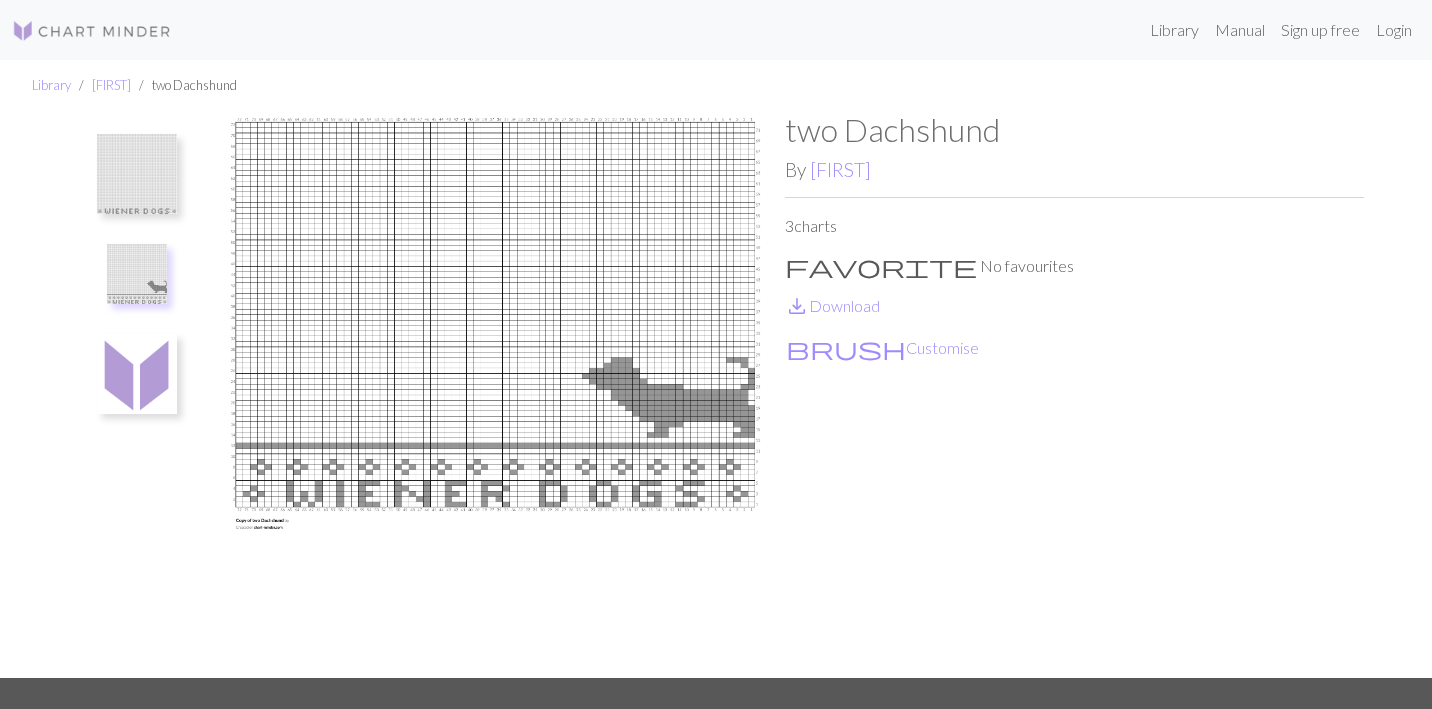 click at bounding box center [137, 374] 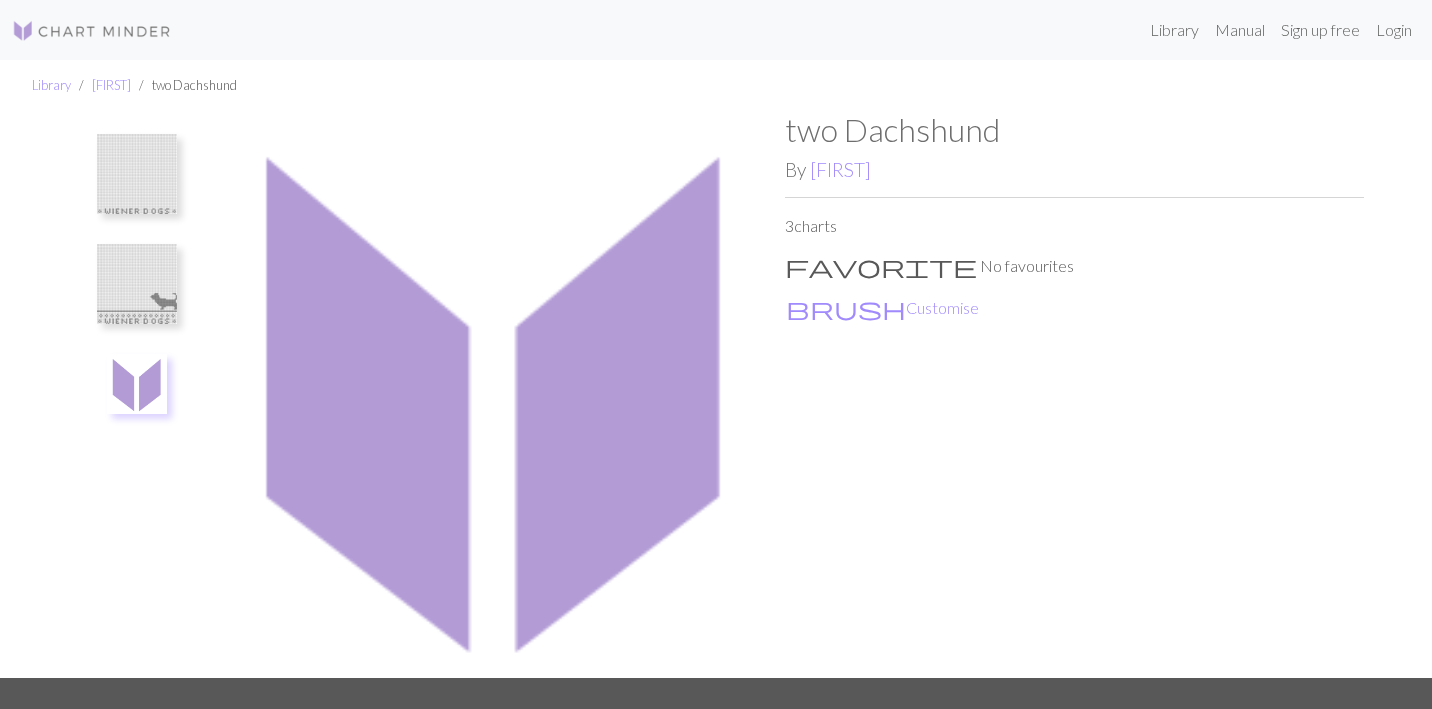 click at bounding box center (137, 284) 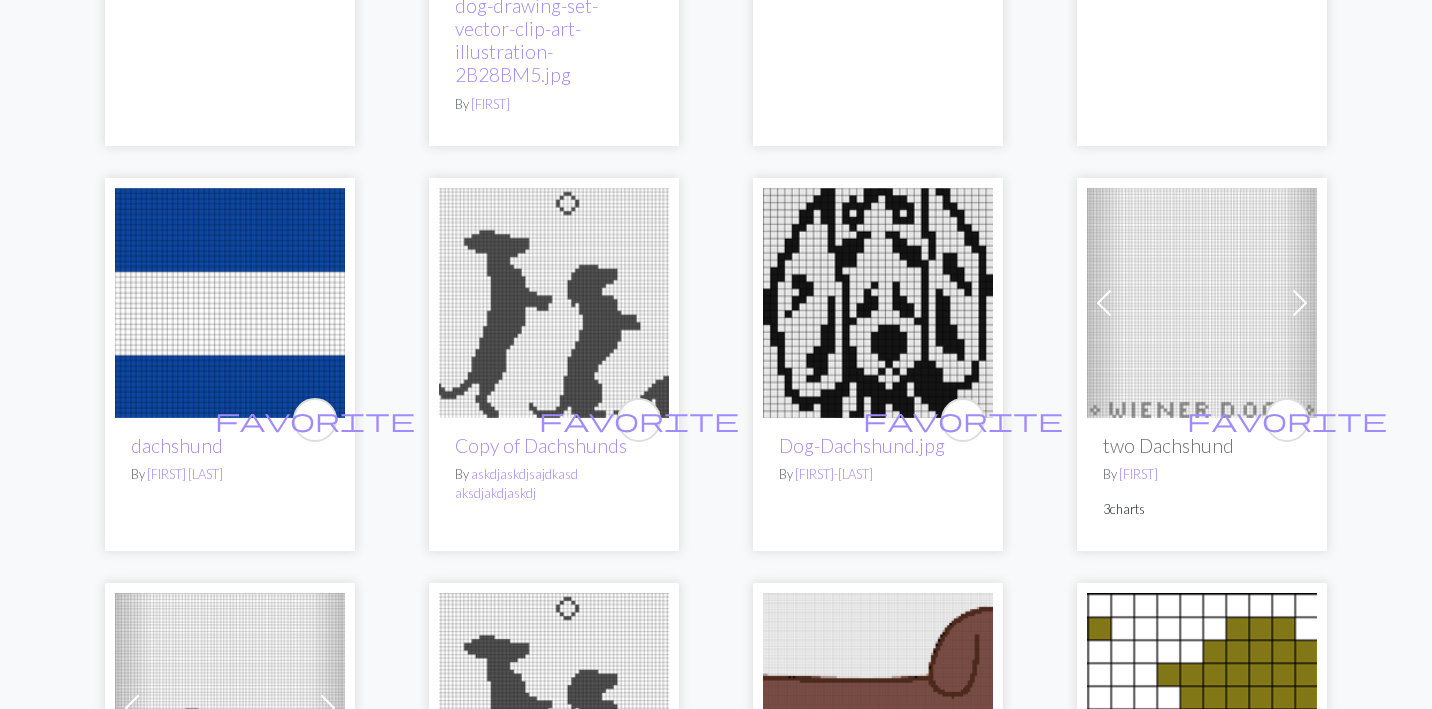 scroll, scrollTop: 1862, scrollLeft: 0, axis: vertical 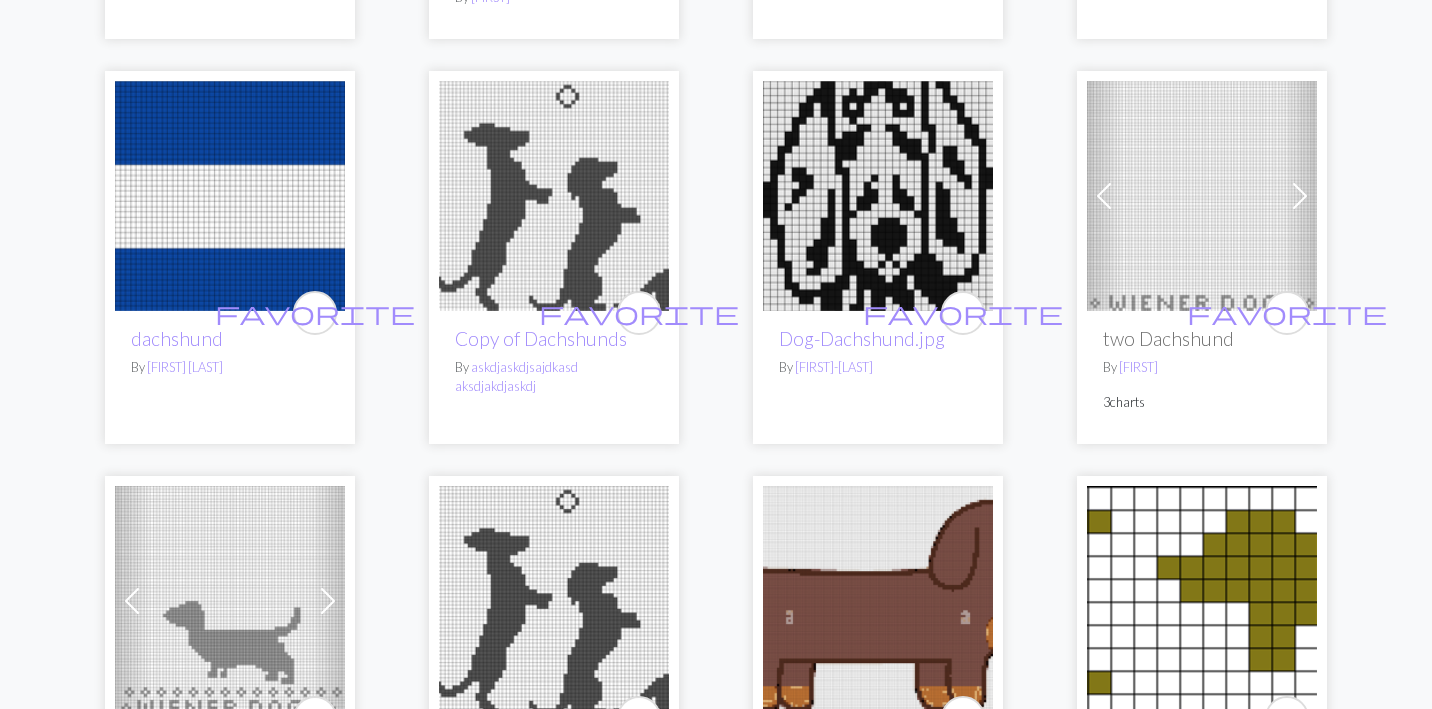 click at bounding box center (878, 196) 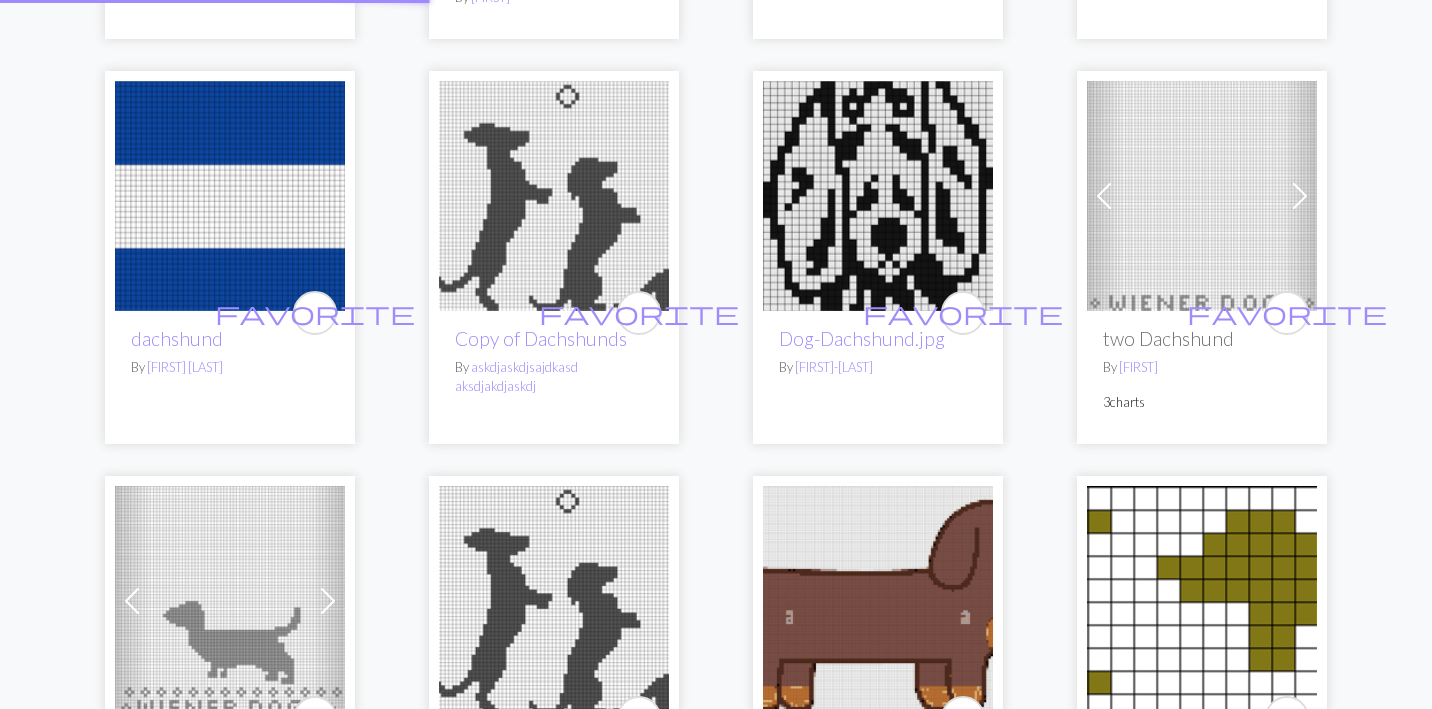 scroll, scrollTop: 0, scrollLeft: 0, axis: both 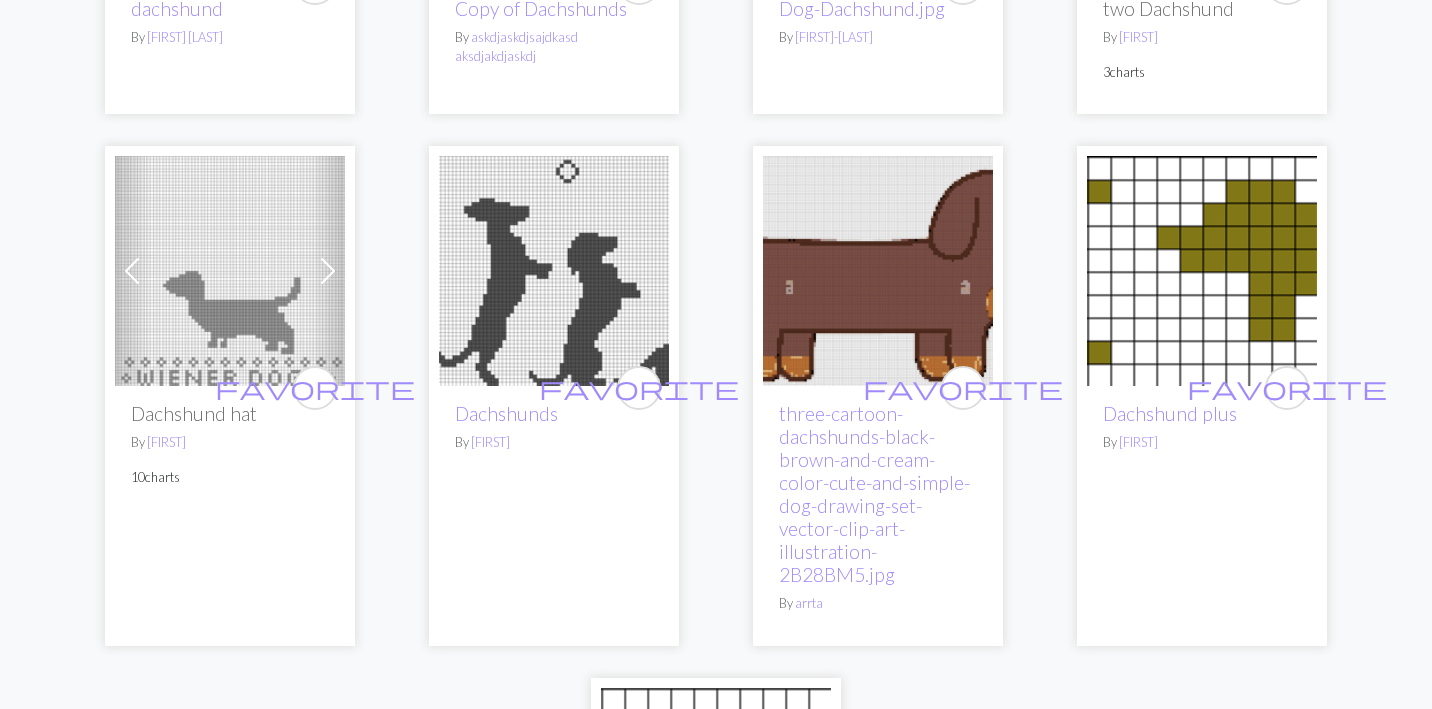 click at bounding box center (230, 271) 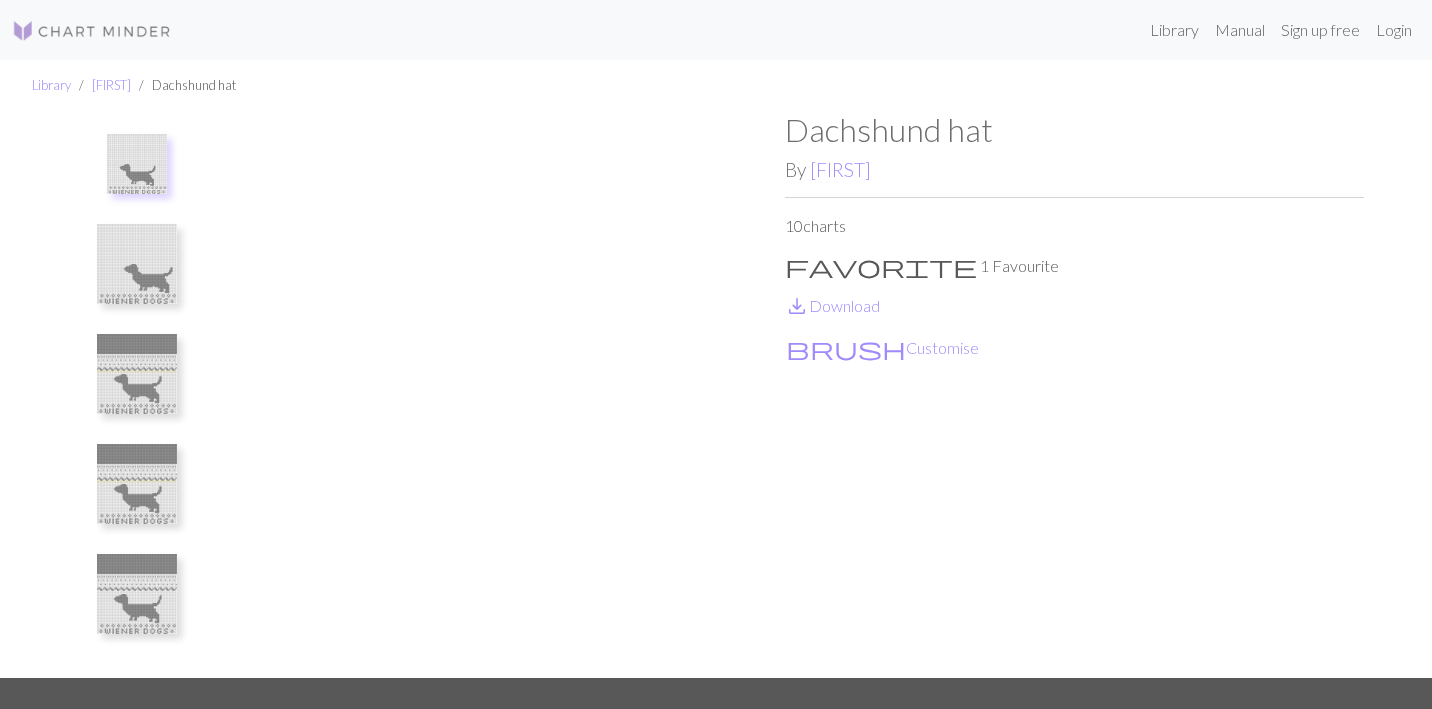 scroll, scrollTop: 0, scrollLeft: 0, axis: both 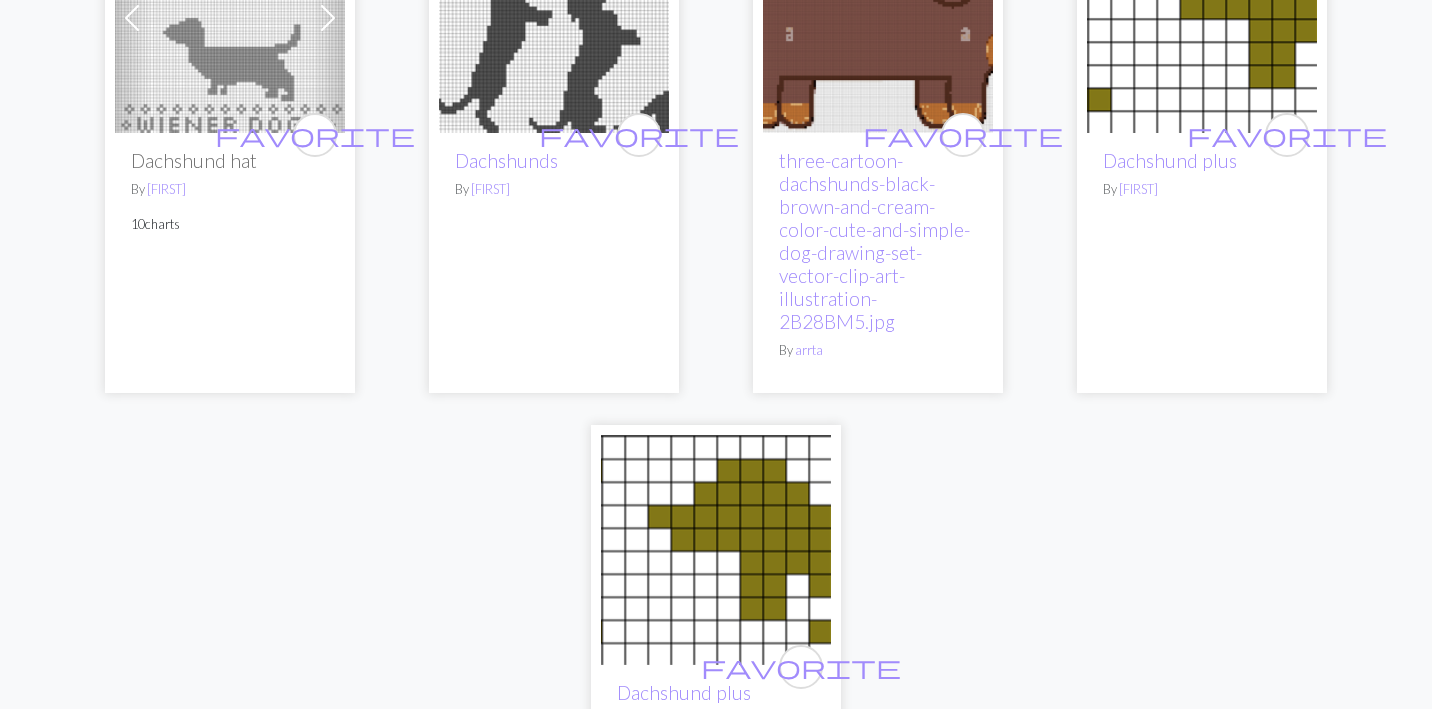 click at bounding box center (554, 18) 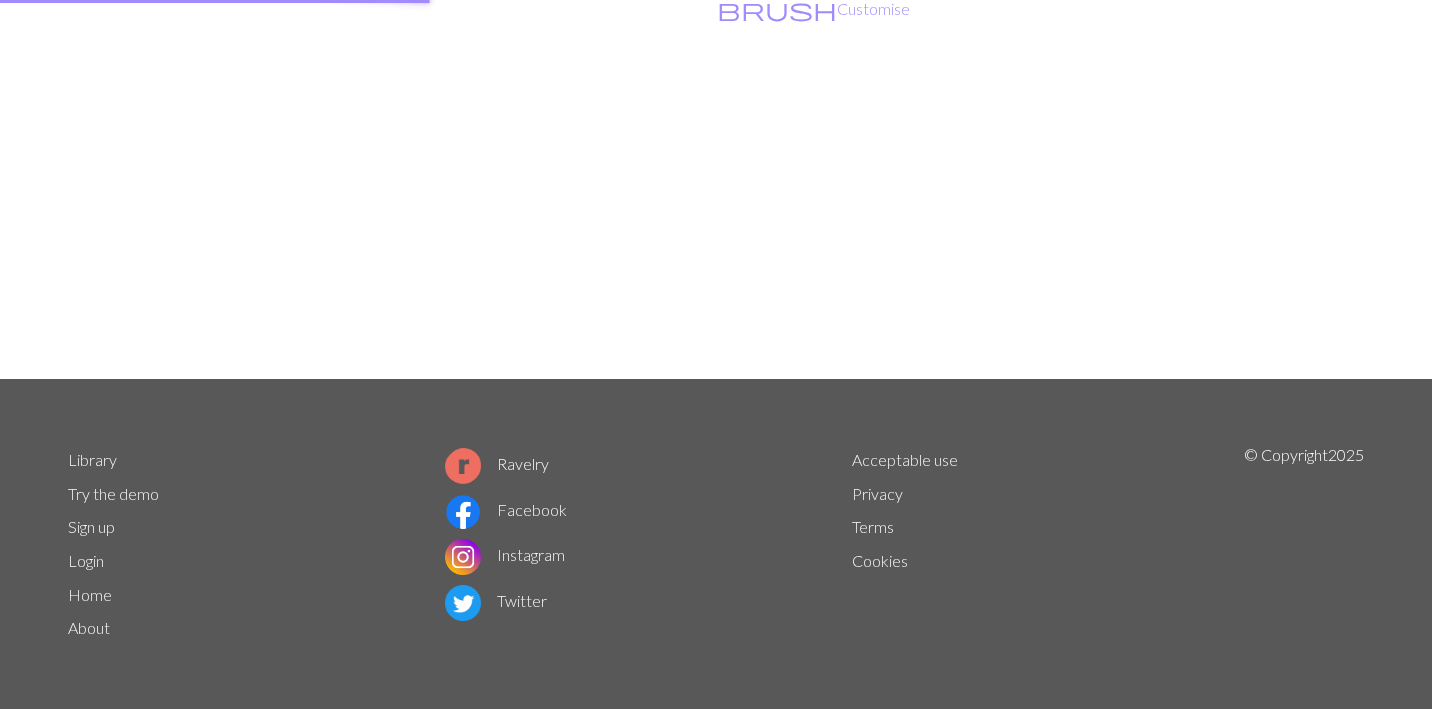 scroll, scrollTop: 0, scrollLeft: 0, axis: both 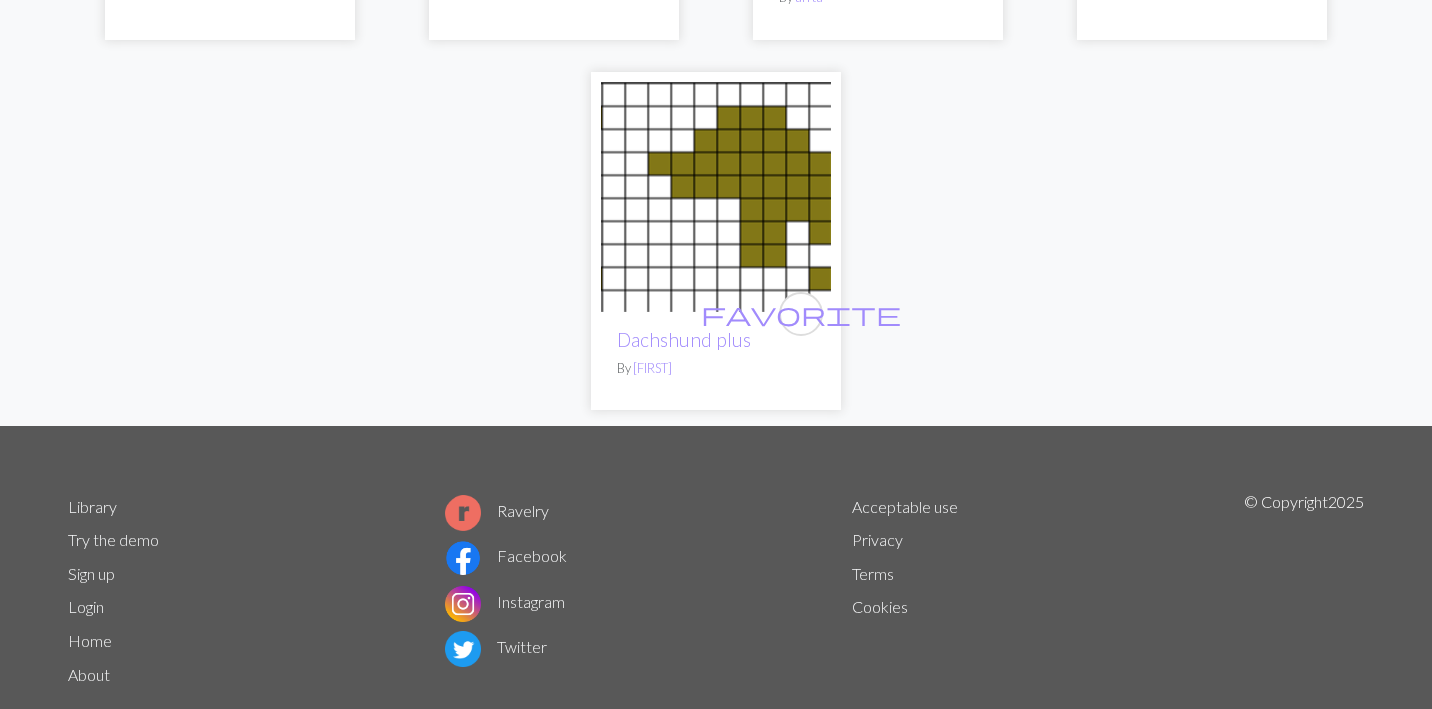 click at bounding box center [716, 197] 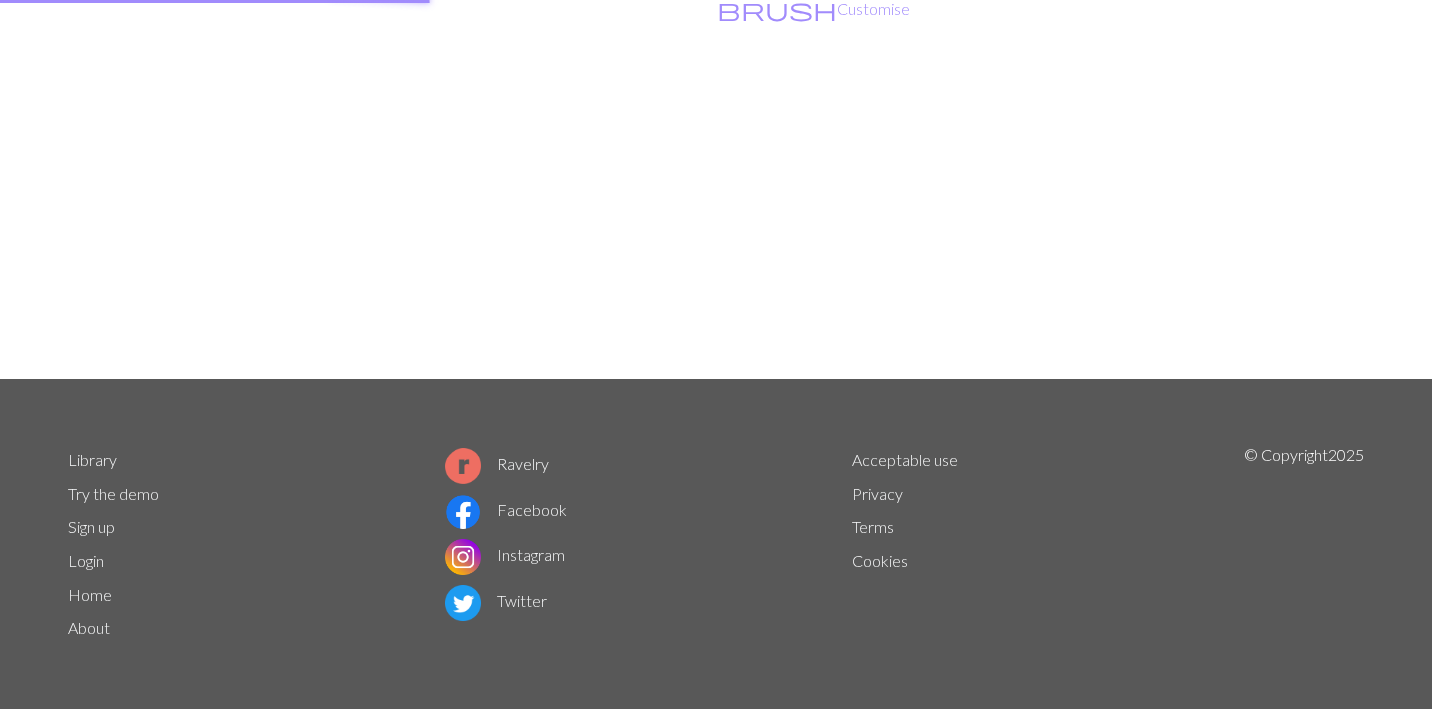 scroll, scrollTop: 0, scrollLeft: 0, axis: both 